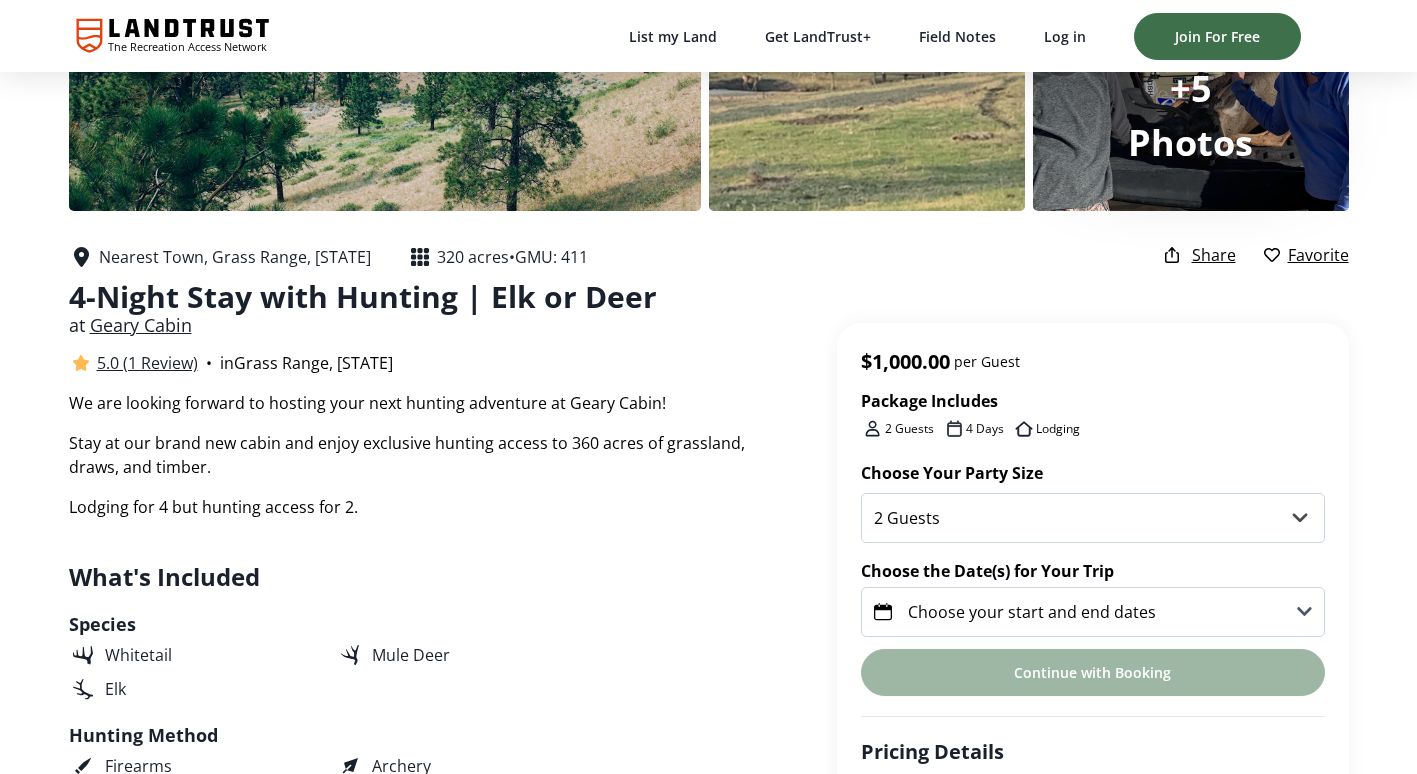 scroll, scrollTop: 273, scrollLeft: 0, axis: vertical 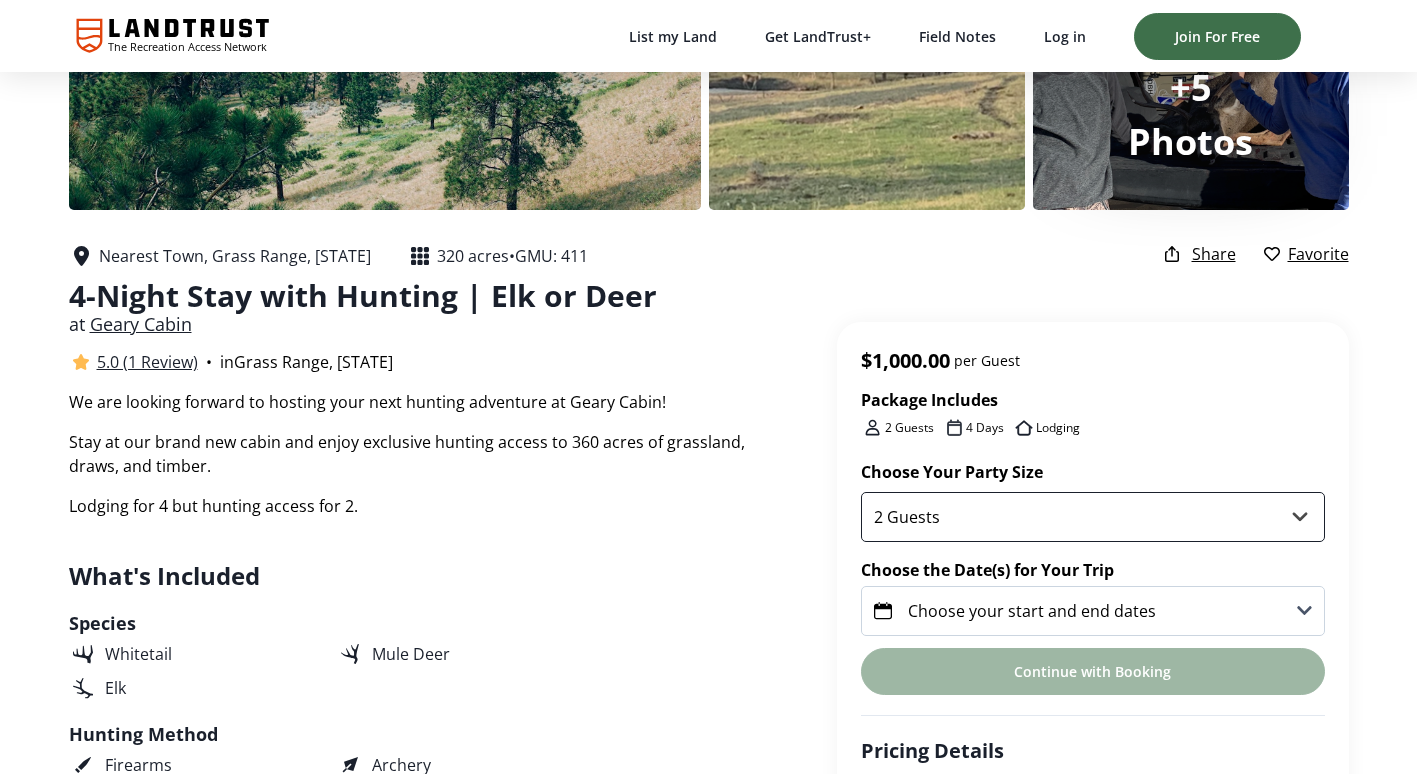 click on "2  Guests" at bounding box center (1093, 517) 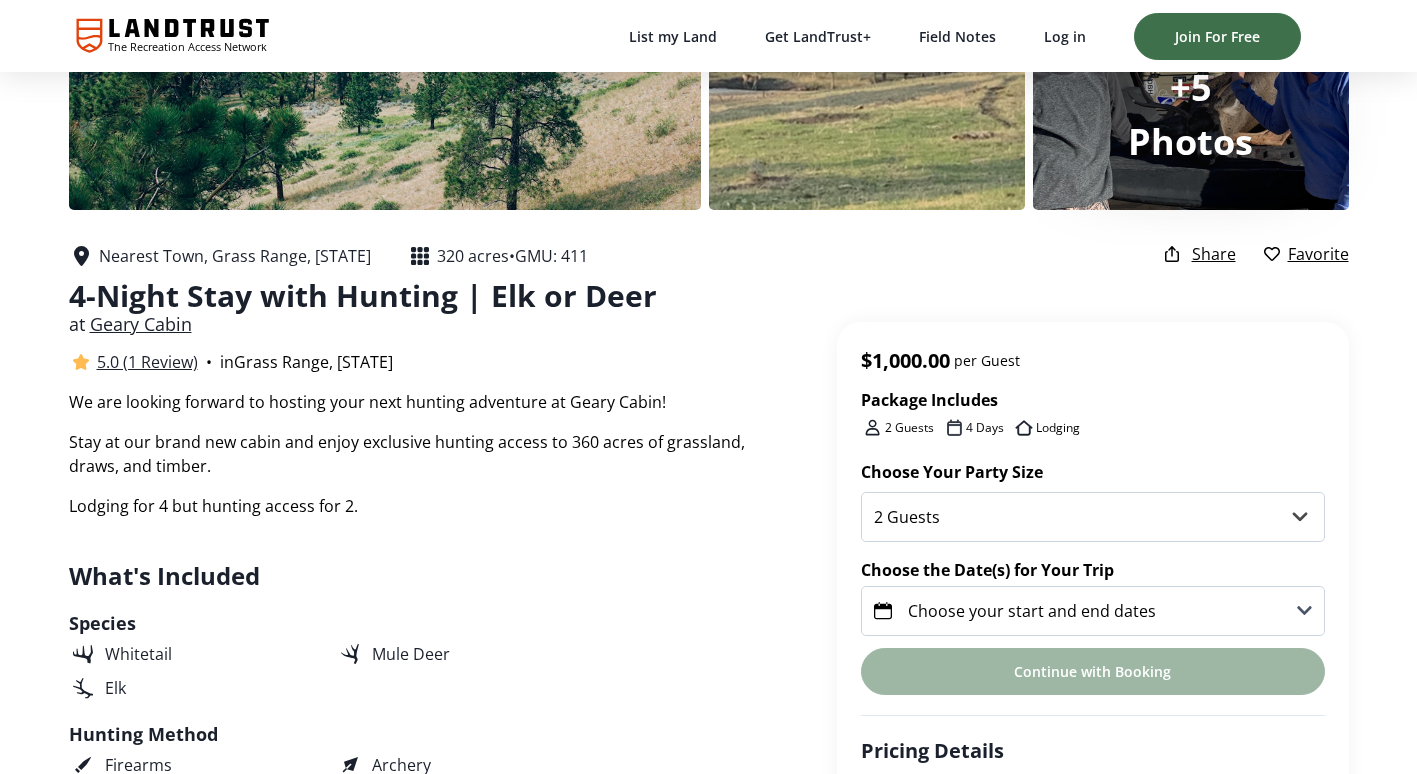 click on "We are looking forward to hosting your next hunting adventure at Geary Cabin!
Stay at our brand new cabin and enjoy exclusive hunting access to 360 acres of grassland, draws, and timber.
Lodging for 4 but hunting access for 2.
Package Details We are looking forward to hosting your next hunting adventure at Geary Cabin!
Stay at our brand new cabin and enjoy exclusive hunting access to 360 acres of grassland, draws, and timber.
Lodging for 4 but hunting access for 2.
What's Included Species Whitetail Elk Mule Deer Hunting Method Firearms Archery Cabin Sleeps: 4 Guests Bedrooms: 1 2 Queens Beds RV Site Surface Leveled: Yes GMU and Species Info Unit: 411 Availabile Species Whitetail Elk Mule Deer Tag Availability Opportunities Resident OTC & Draw  Opportunities Non-Resident Draw & OTC  Opportunities Helpful Resources for This Package Where to Buy Licenses State Regulations Field Notes No Property Updates Yet Follow this property and get alerts when the landowner publishes property updates. property." at bounding box center [453, 2769] 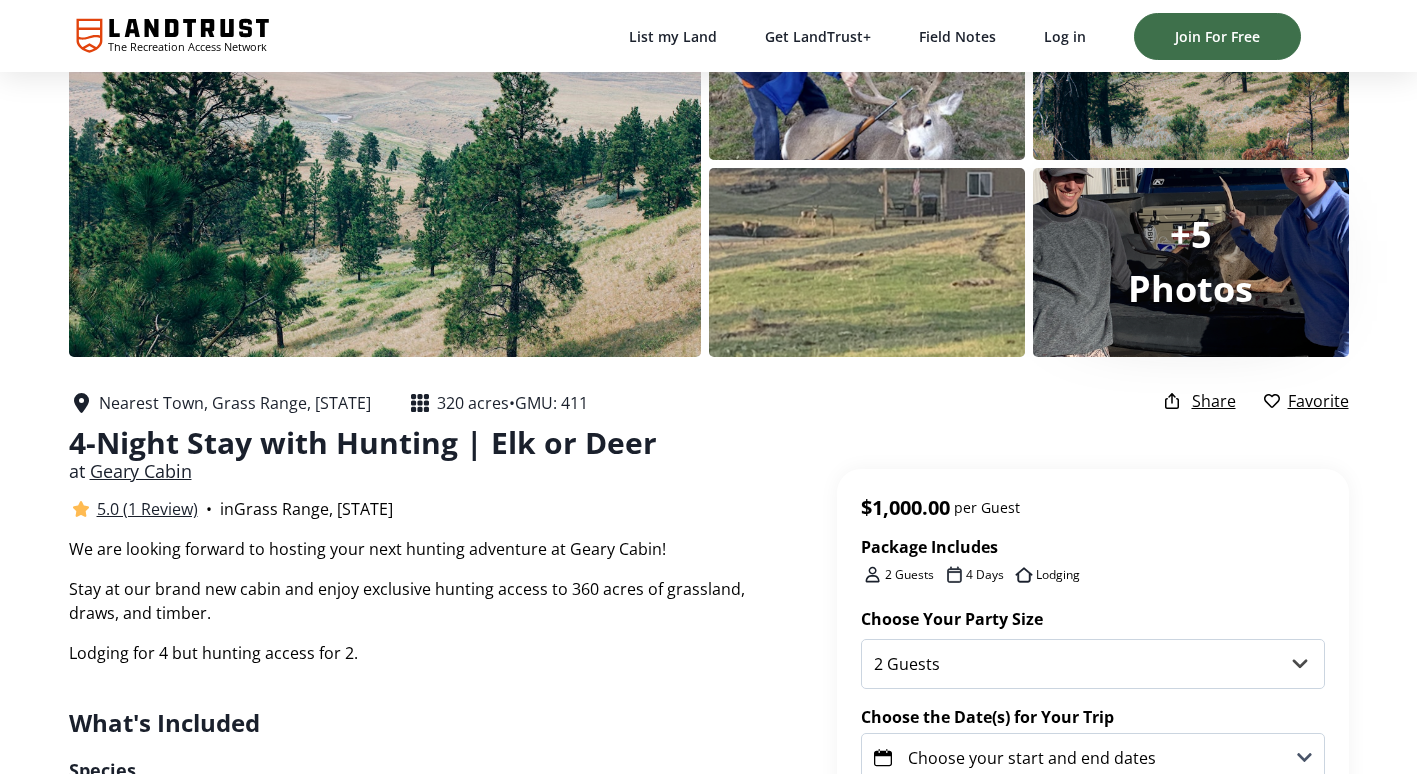 scroll, scrollTop: 0, scrollLeft: 0, axis: both 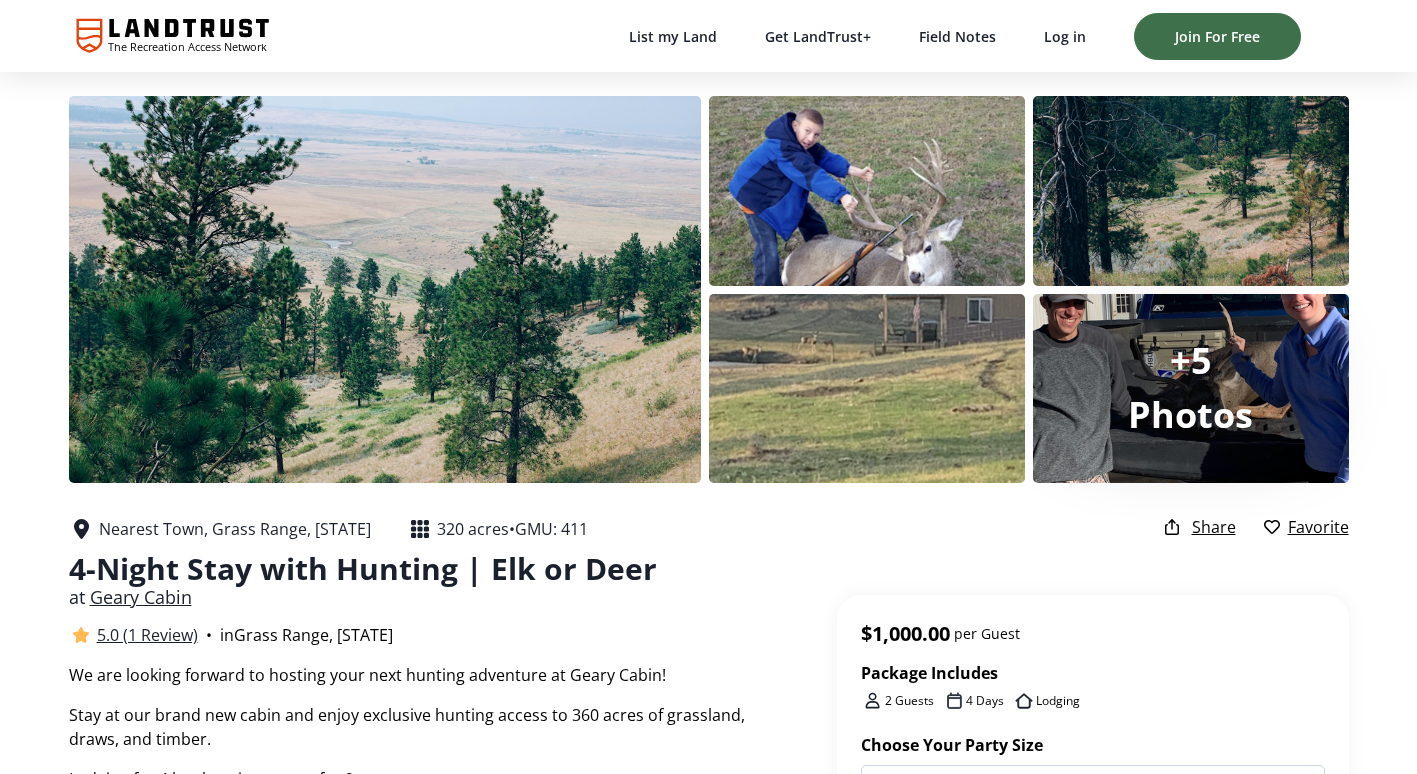 click on "+5" at bounding box center (1191, 360) 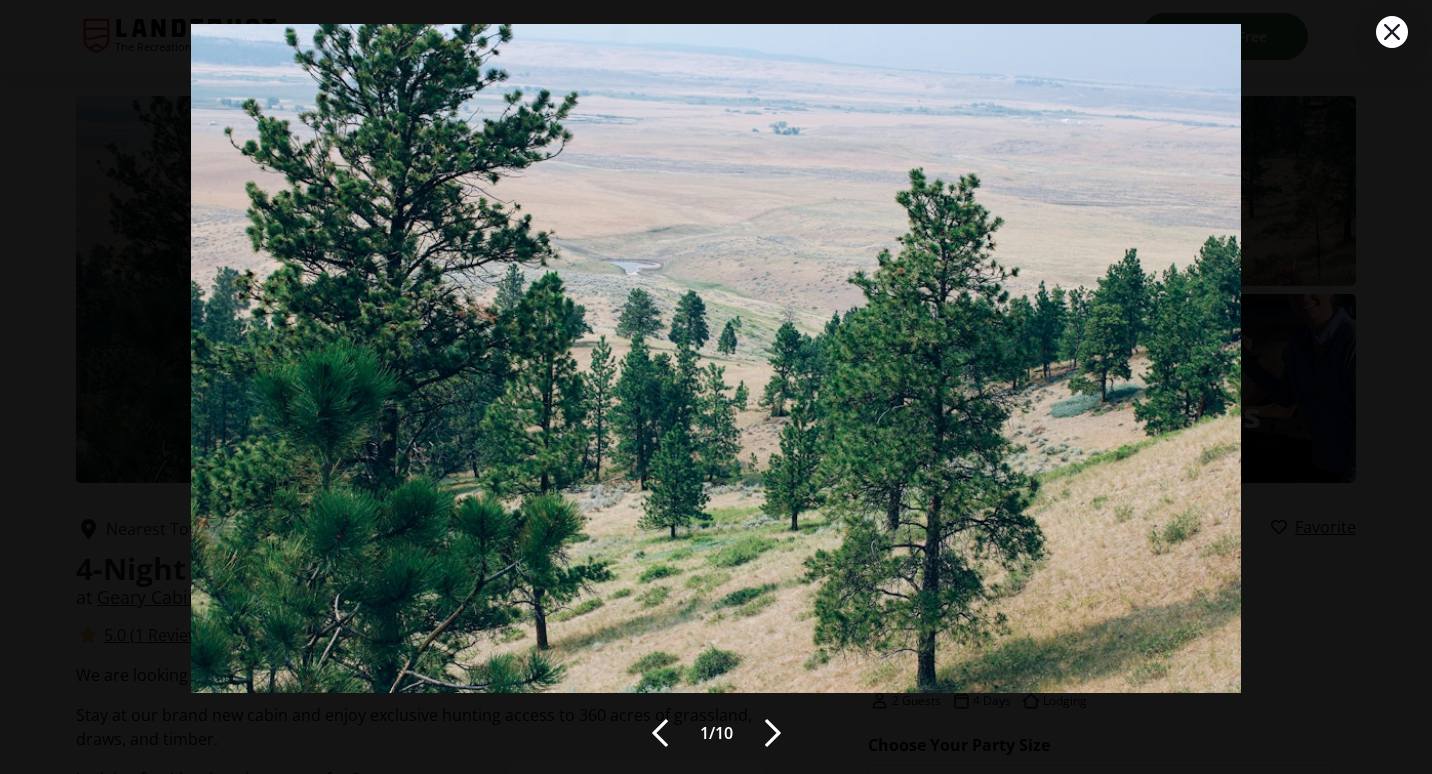click at bounding box center [773, 733] 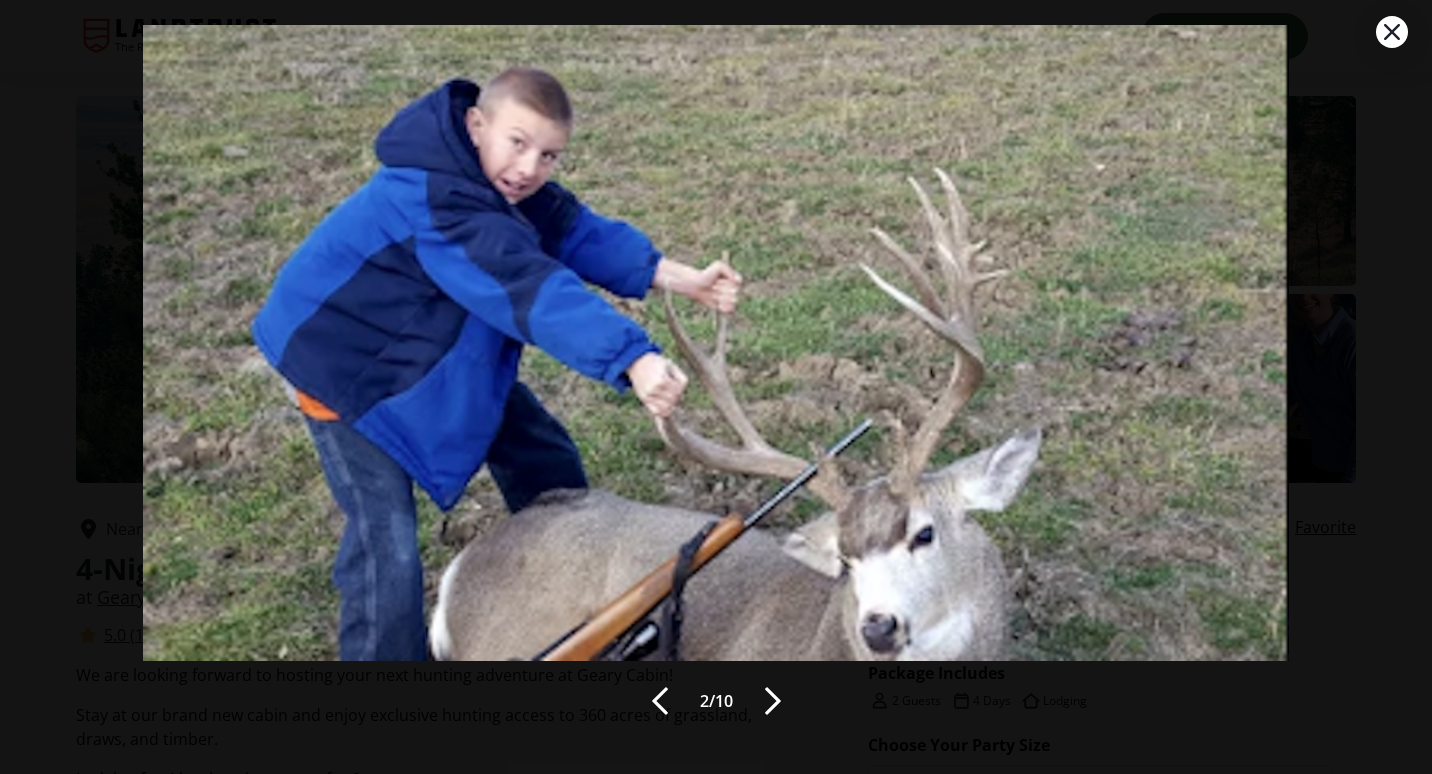 click at bounding box center [773, 701] 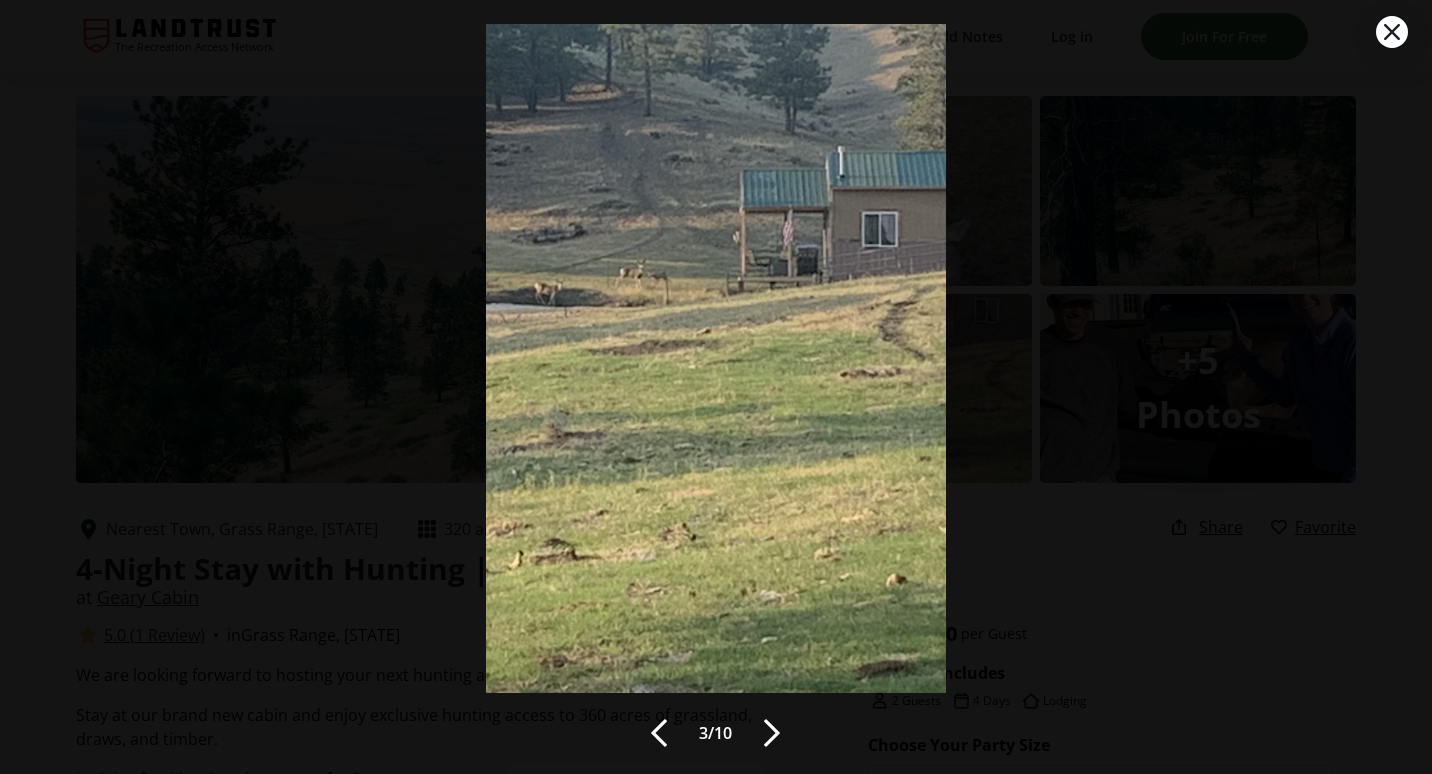 click on "3 / 10" at bounding box center (716, 387) 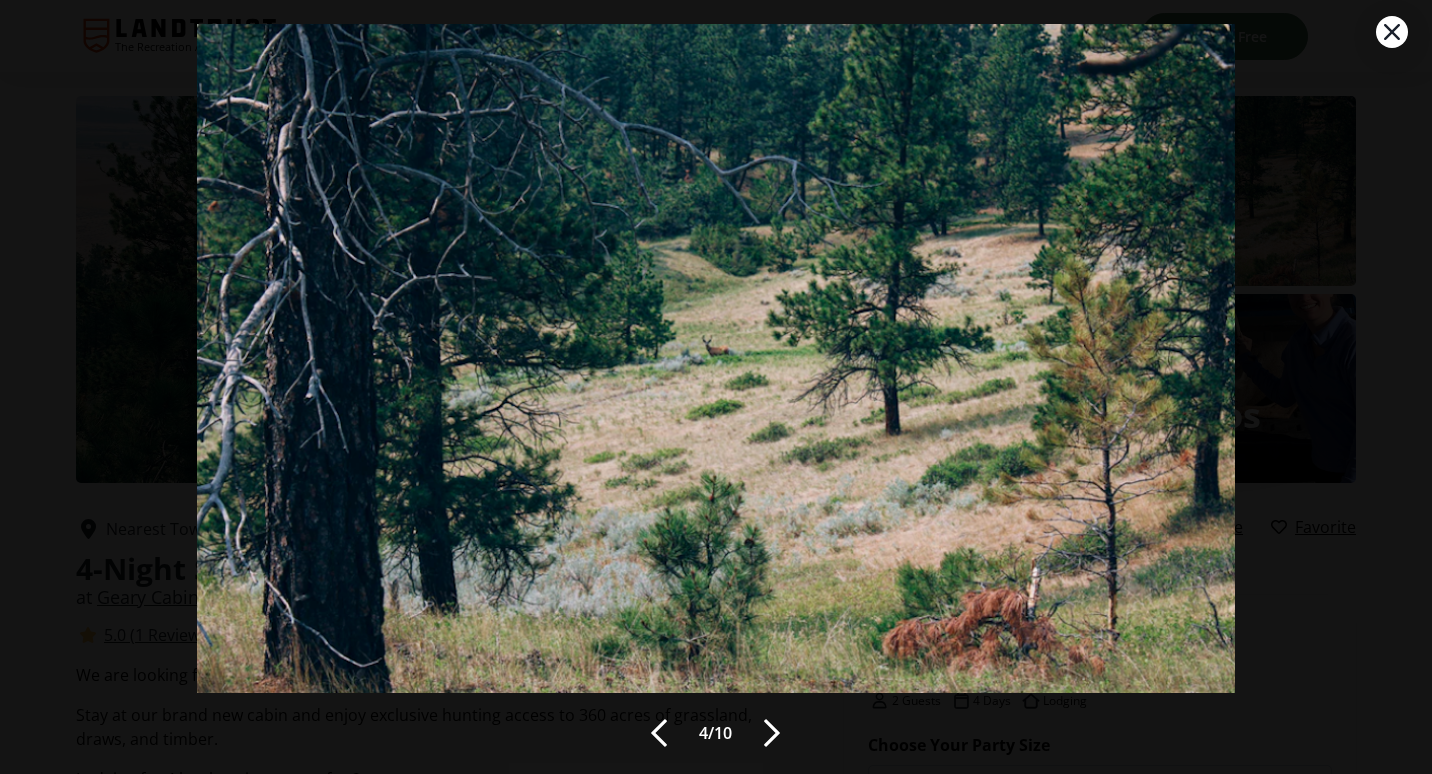 click at bounding box center (772, 733) 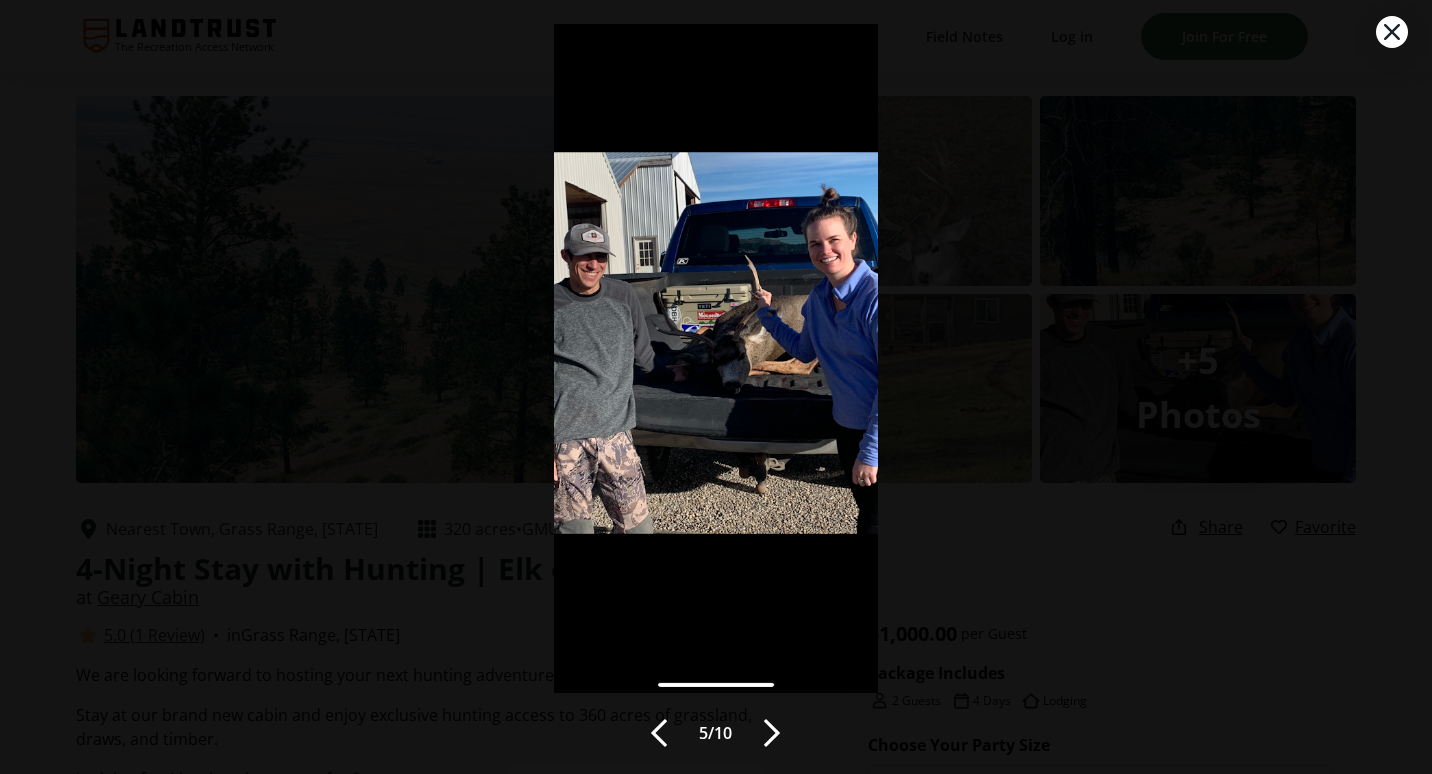 click at bounding box center [772, 733] 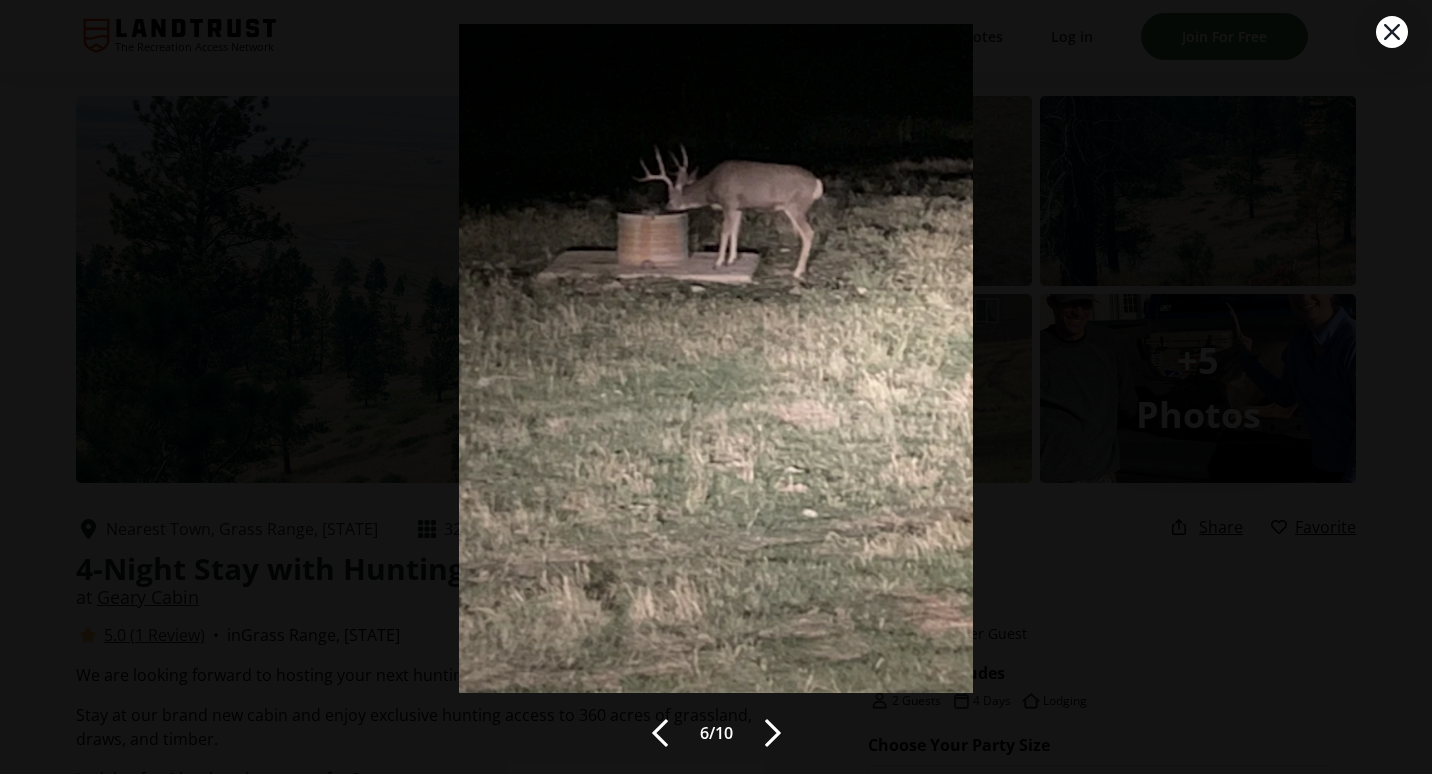 click at bounding box center [773, 733] 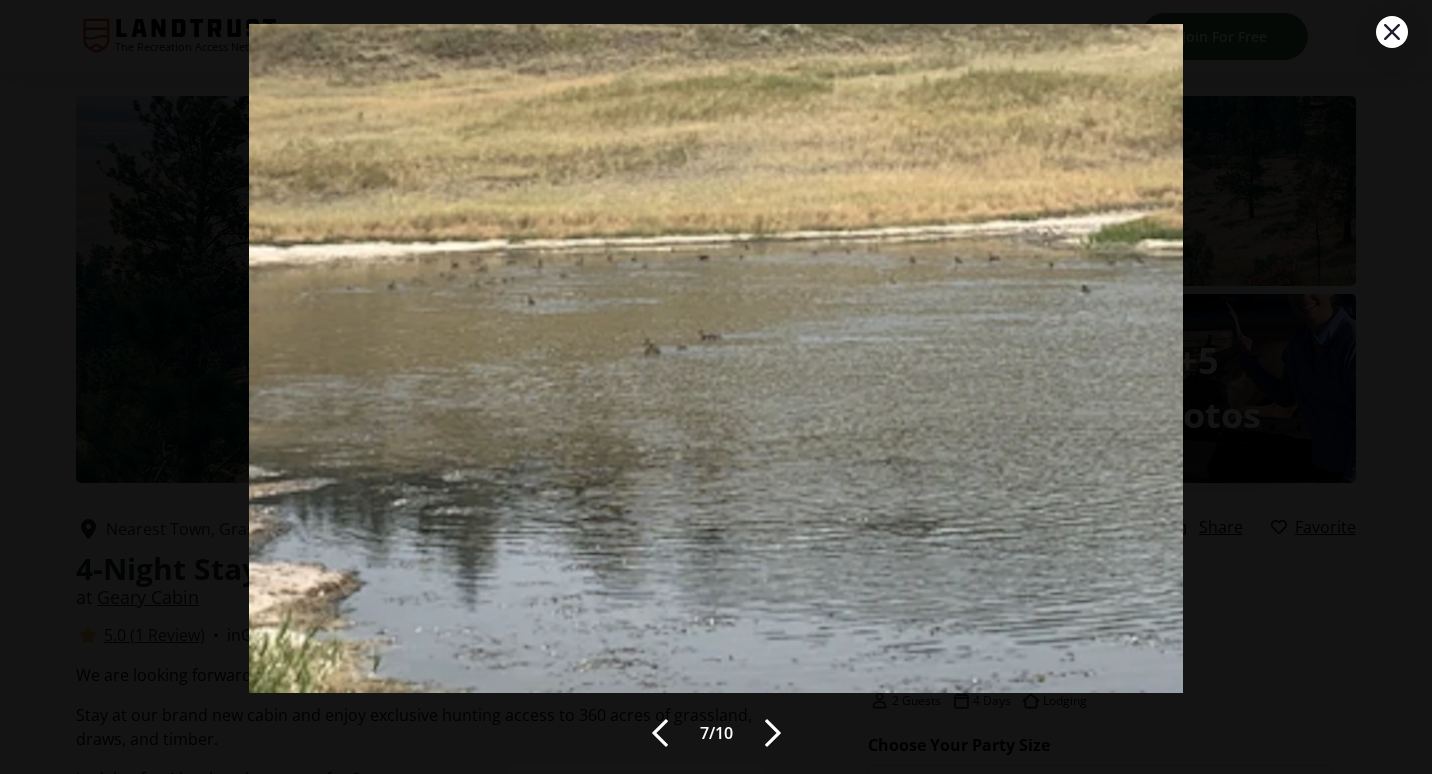 click at bounding box center [773, 733] 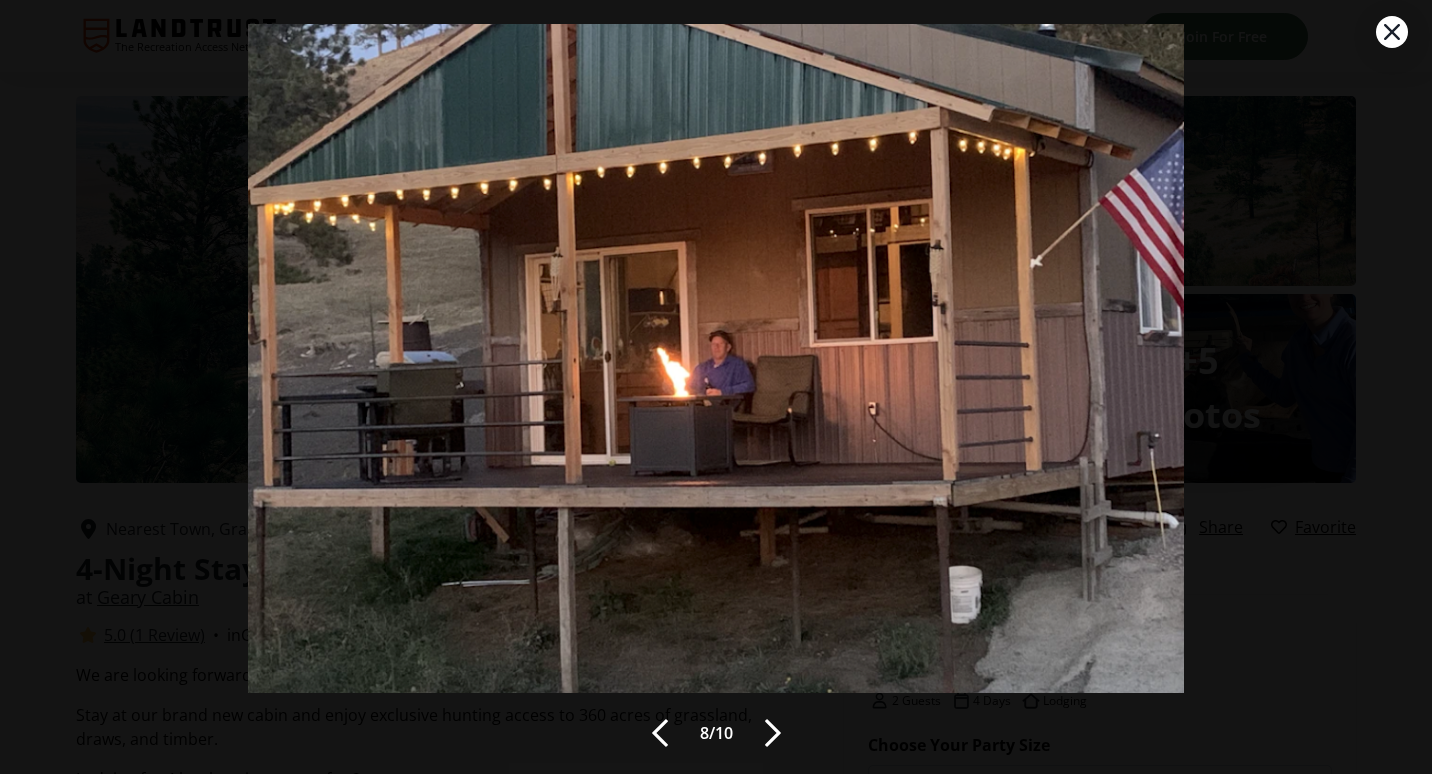 click at bounding box center (773, 733) 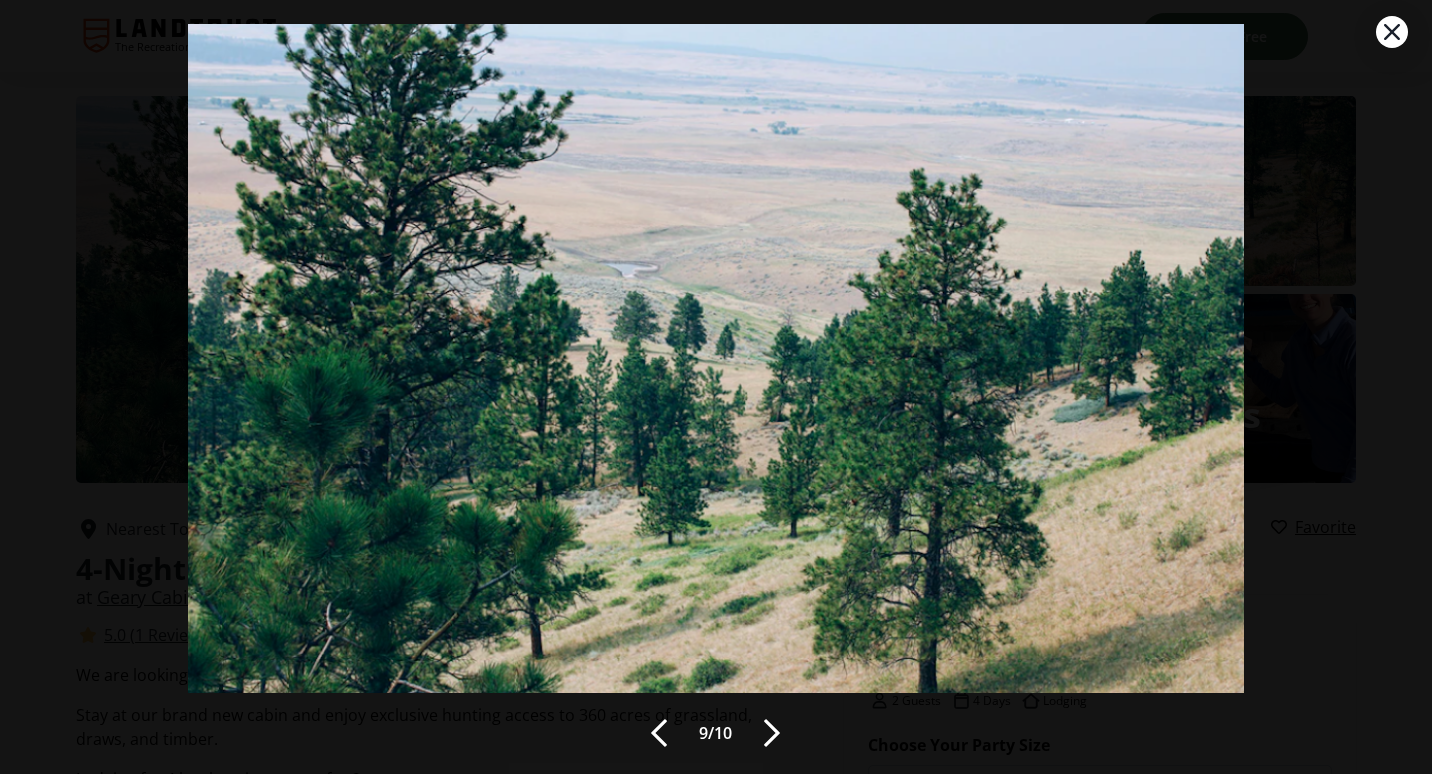 click at bounding box center (772, 733) 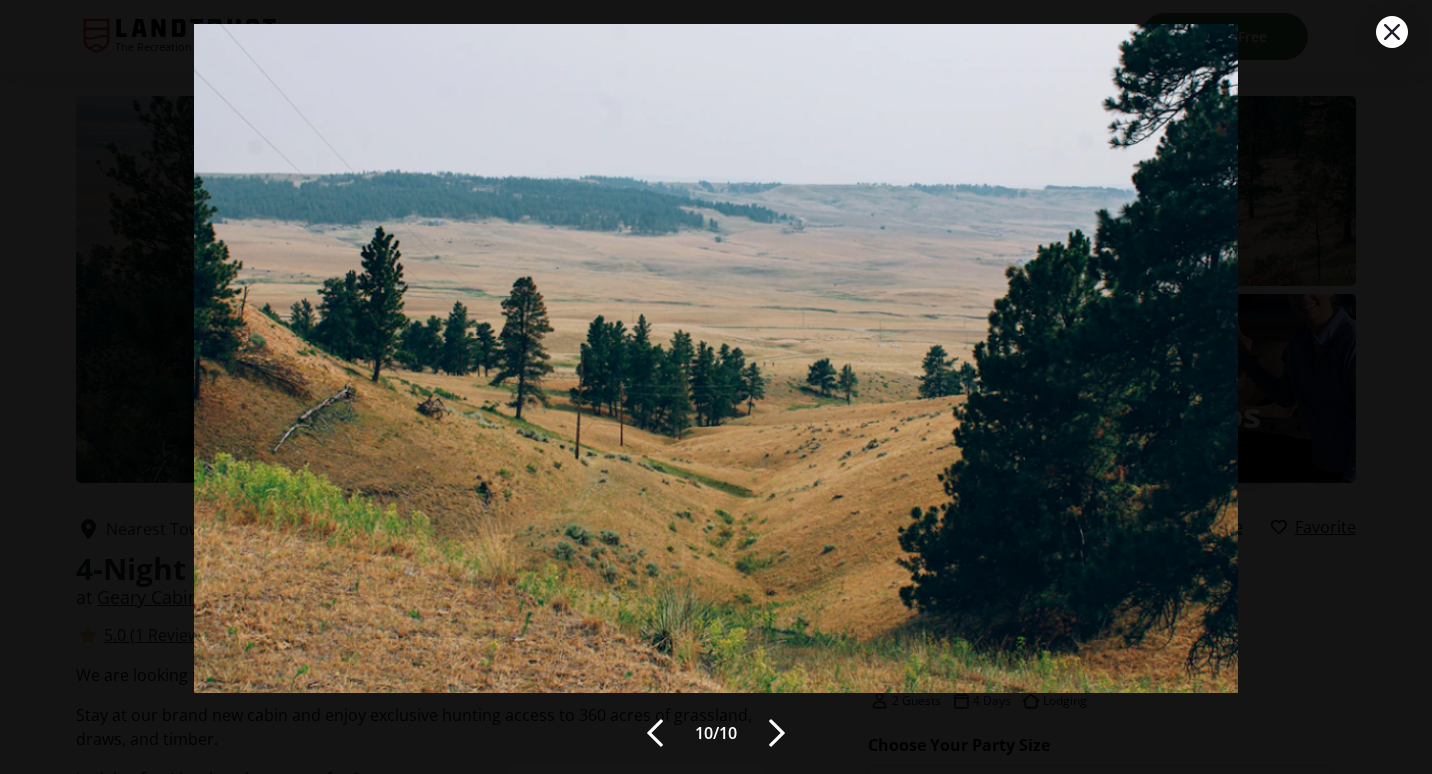 click at bounding box center [1392, 32] 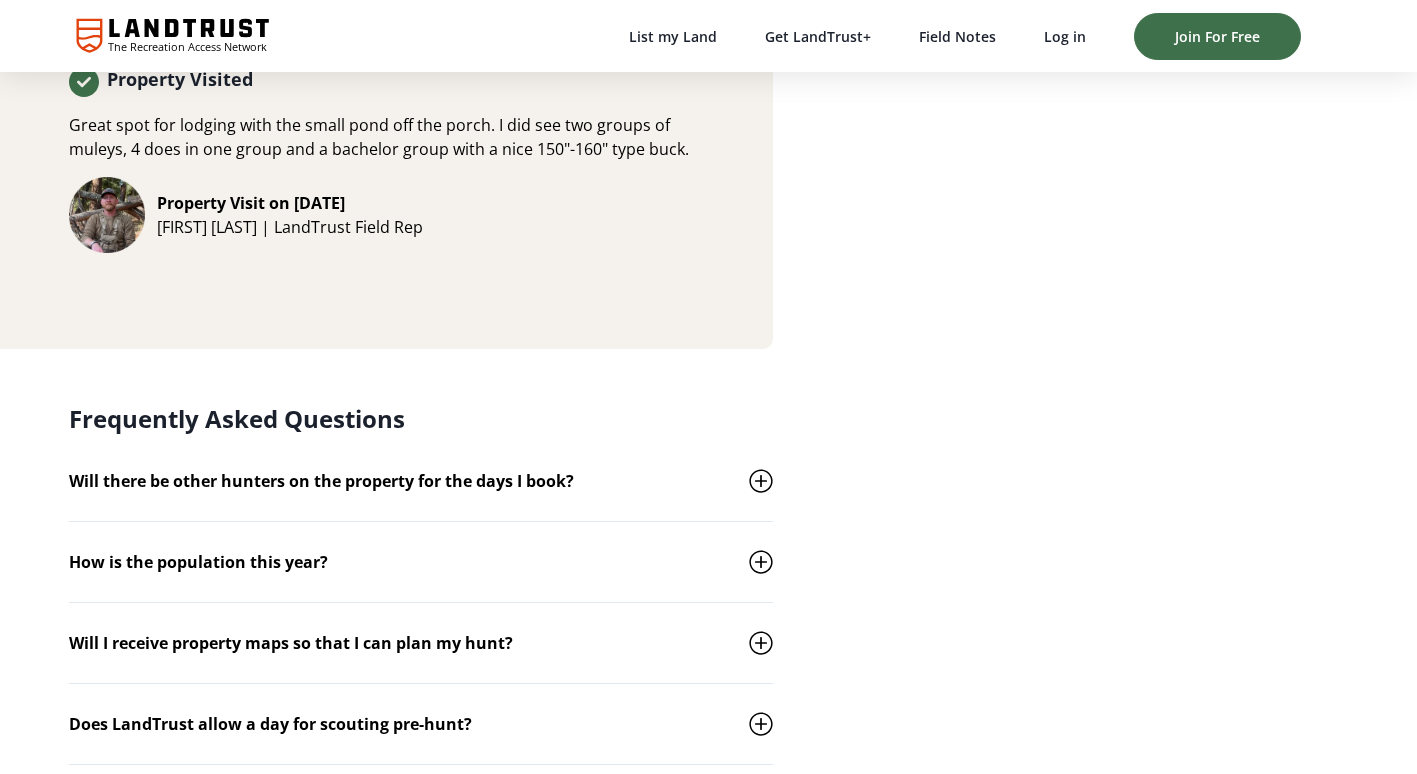 scroll, scrollTop: 2857, scrollLeft: 0, axis: vertical 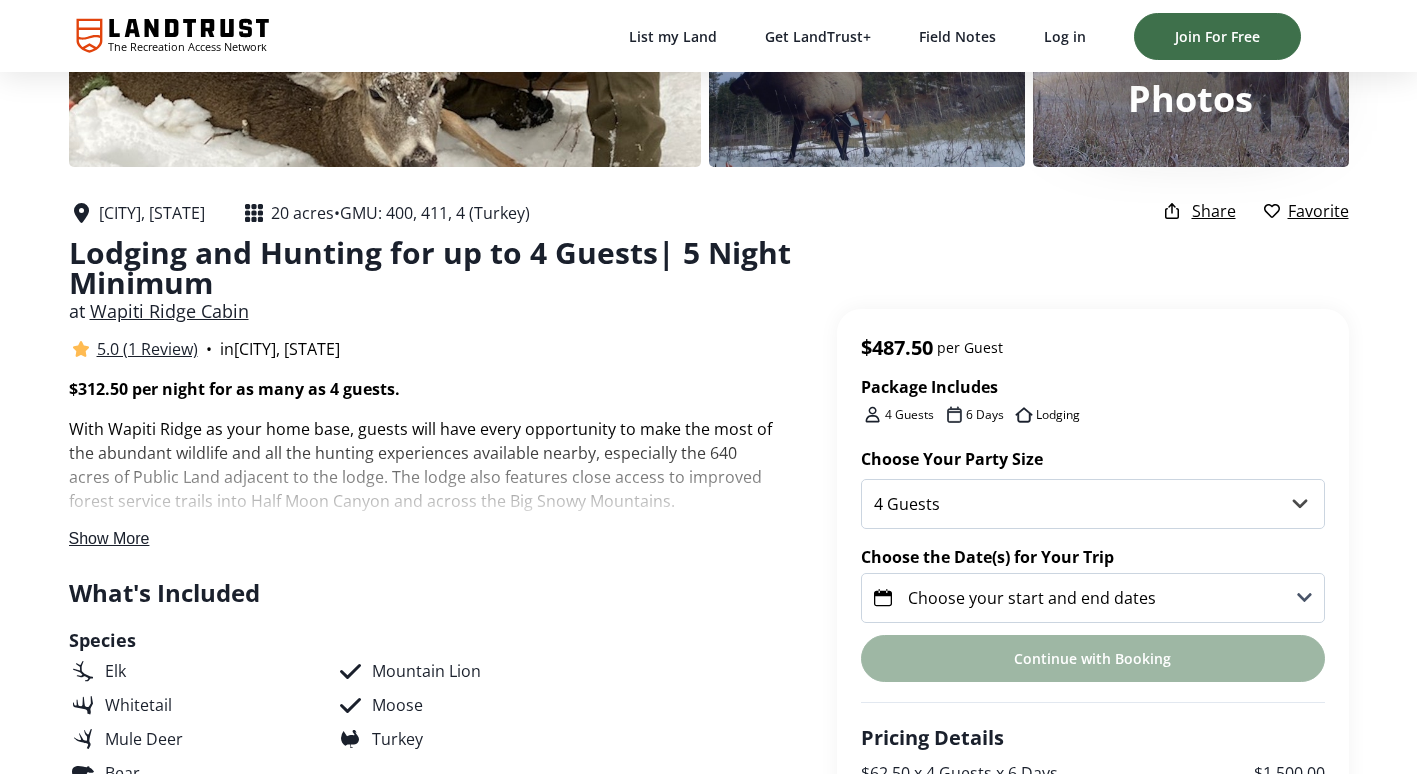 click on "Show More" at bounding box center [109, 538] 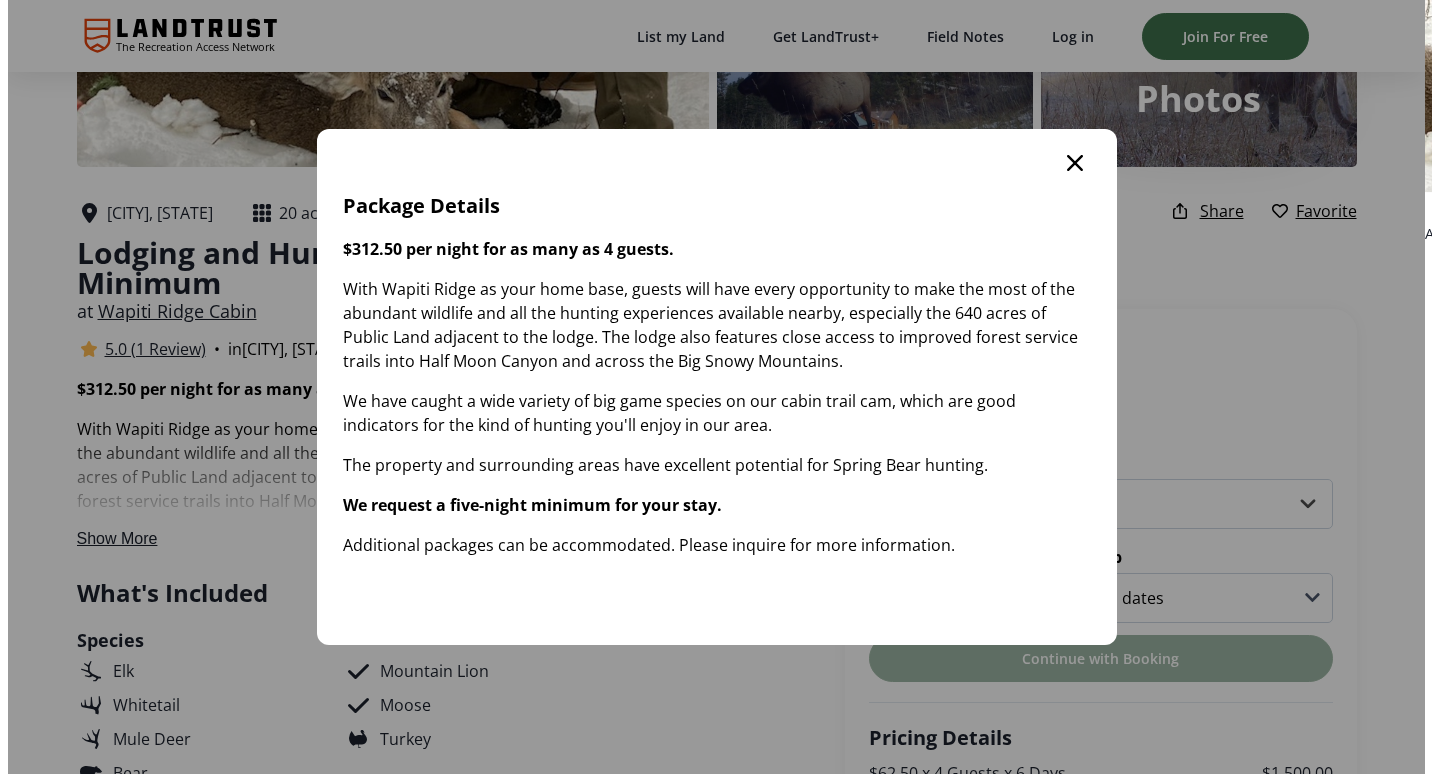 scroll, scrollTop: 0, scrollLeft: 0, axis: both 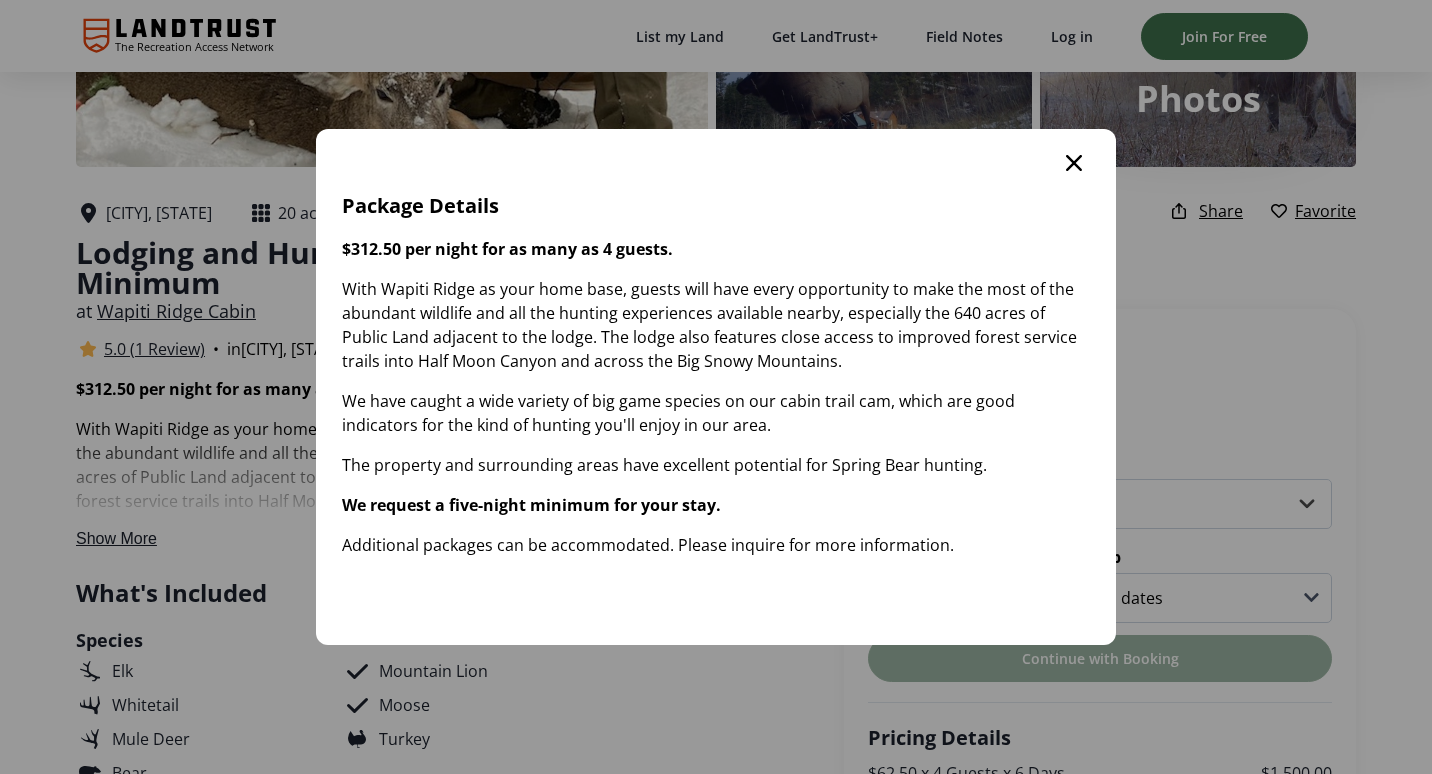 click 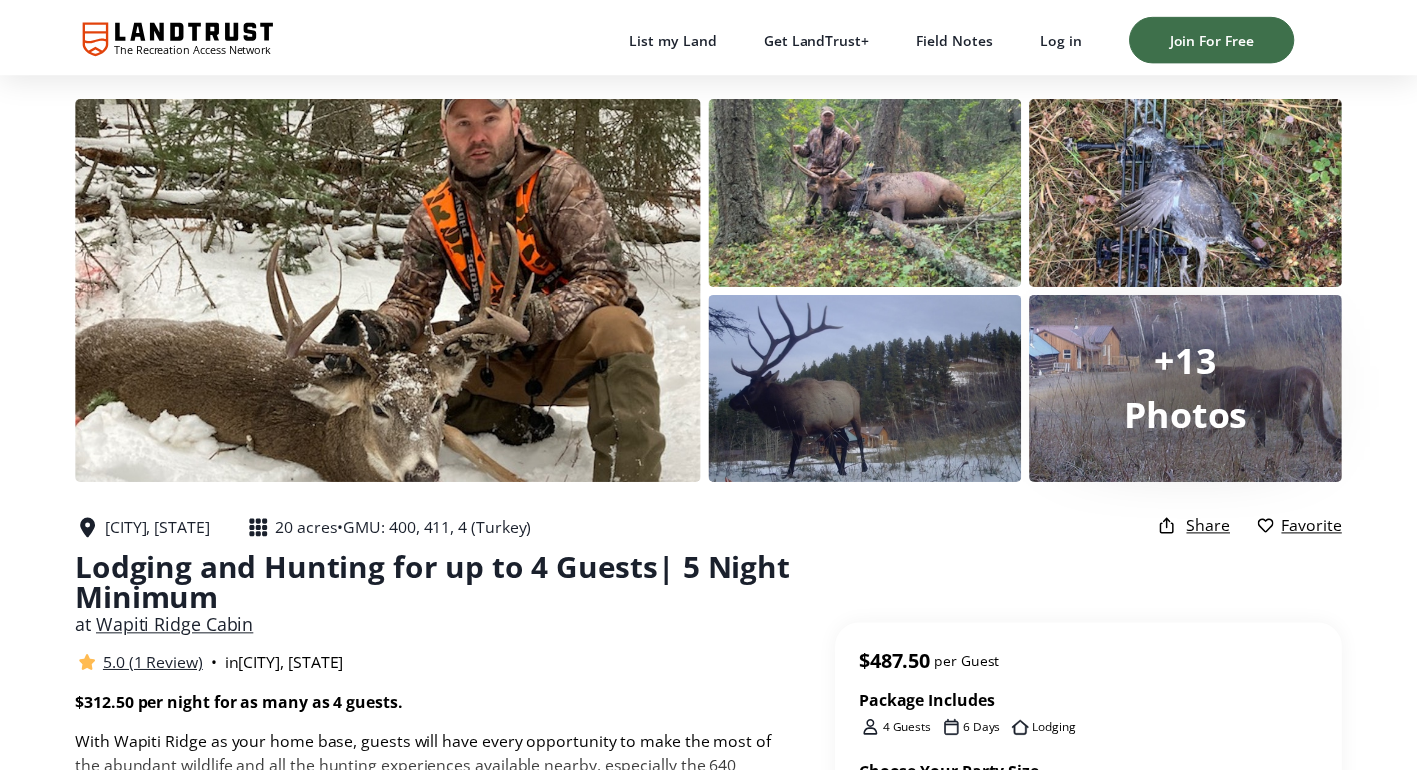 scroll, scrollTop: 316, scrollLeft: 0, axis: vertical 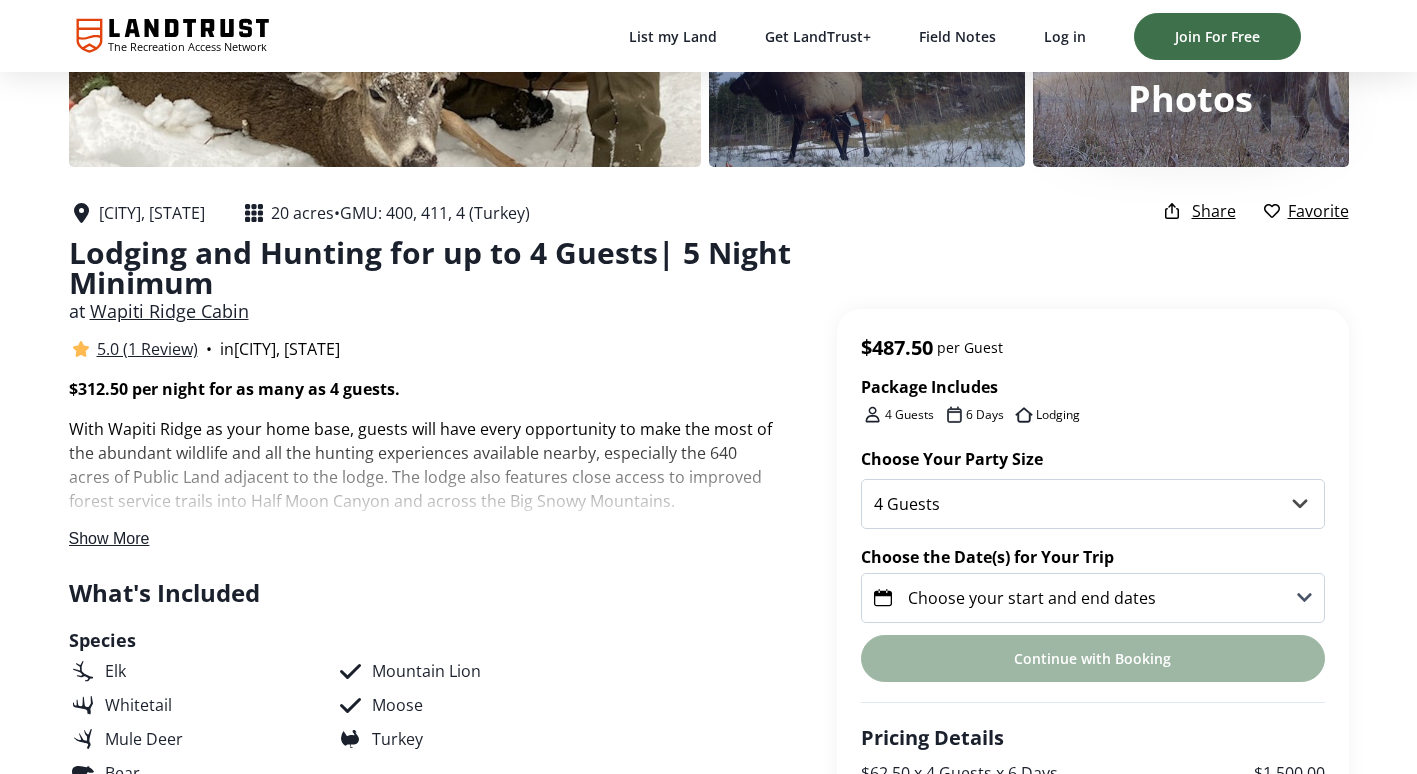 click on "Show More" at bounding box center [109, 538] 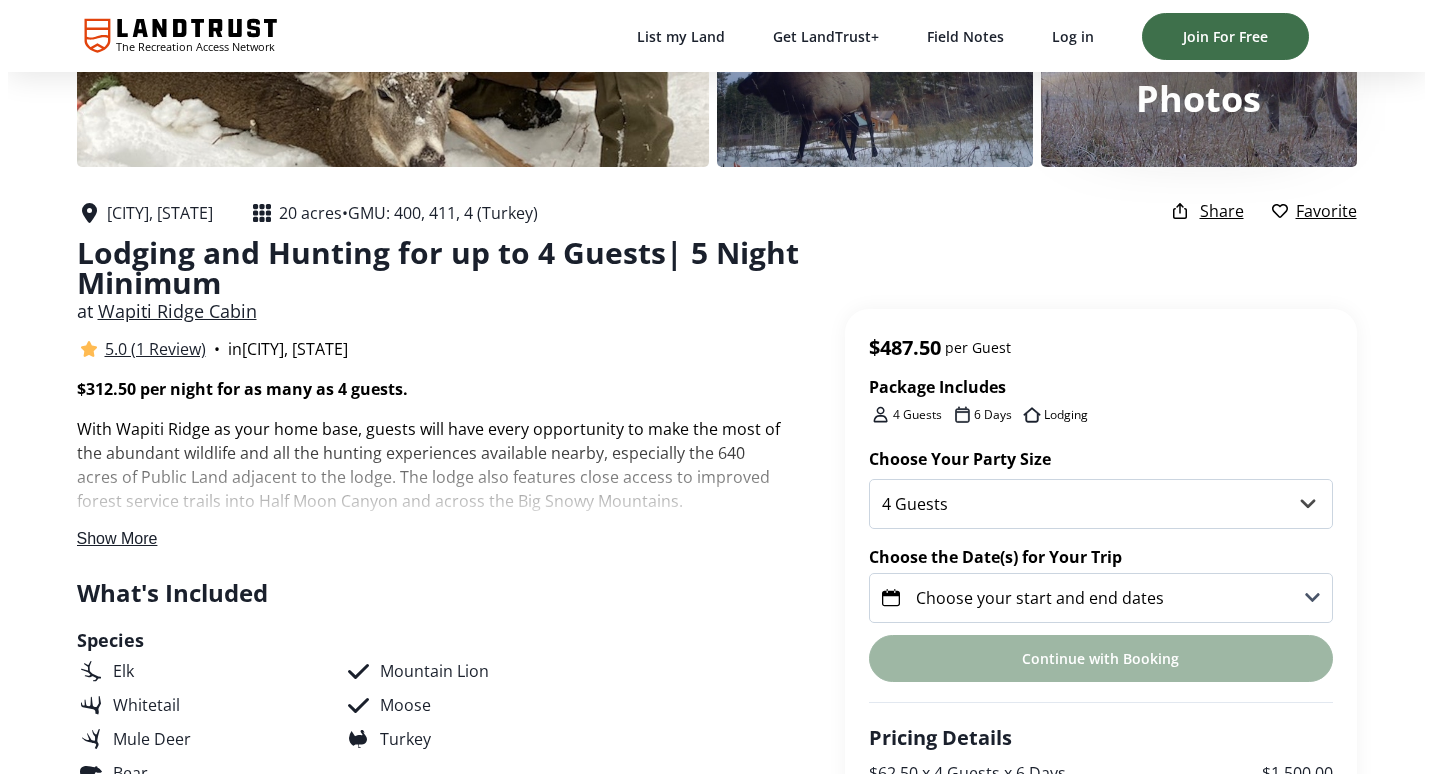 scroll, scrollTop: 0, scrollLeft: 0, axis: both 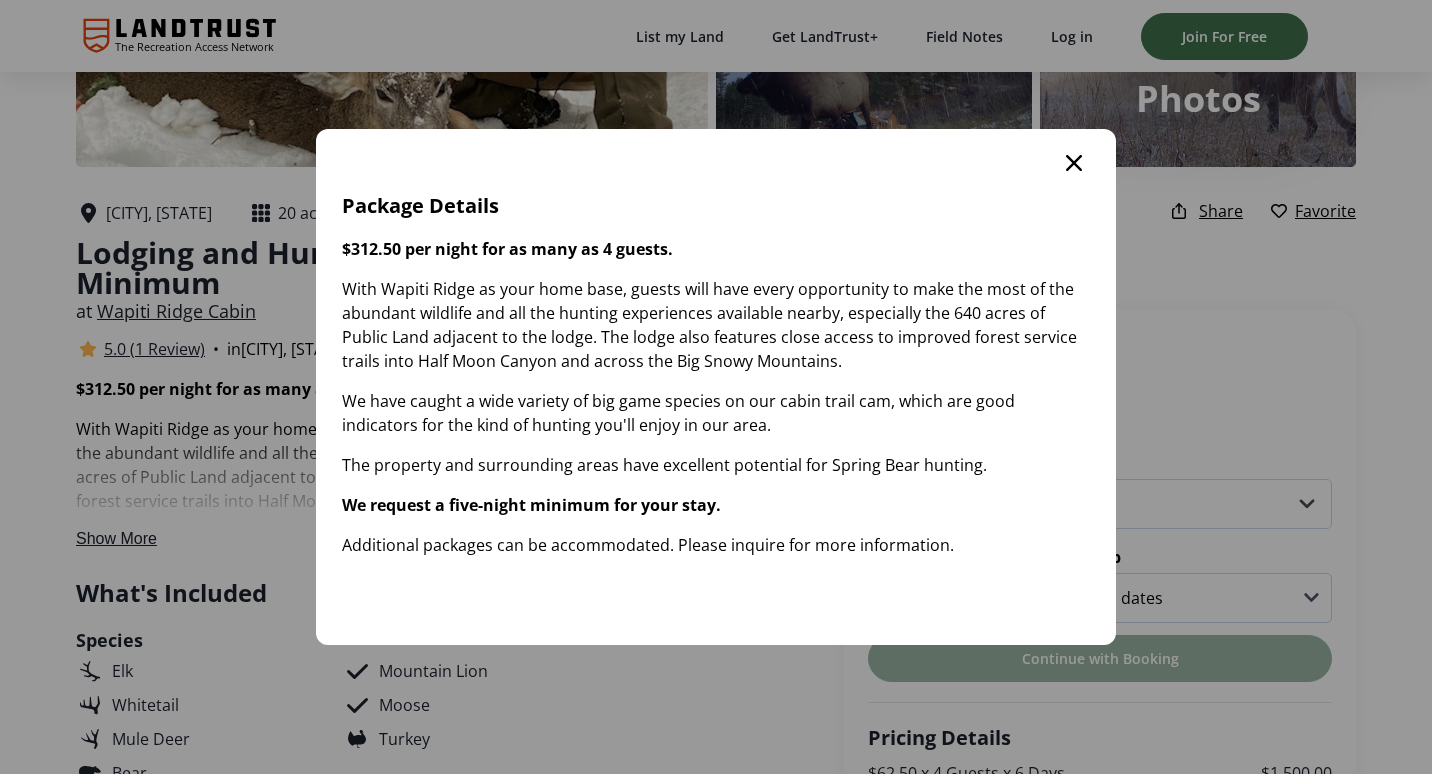 click 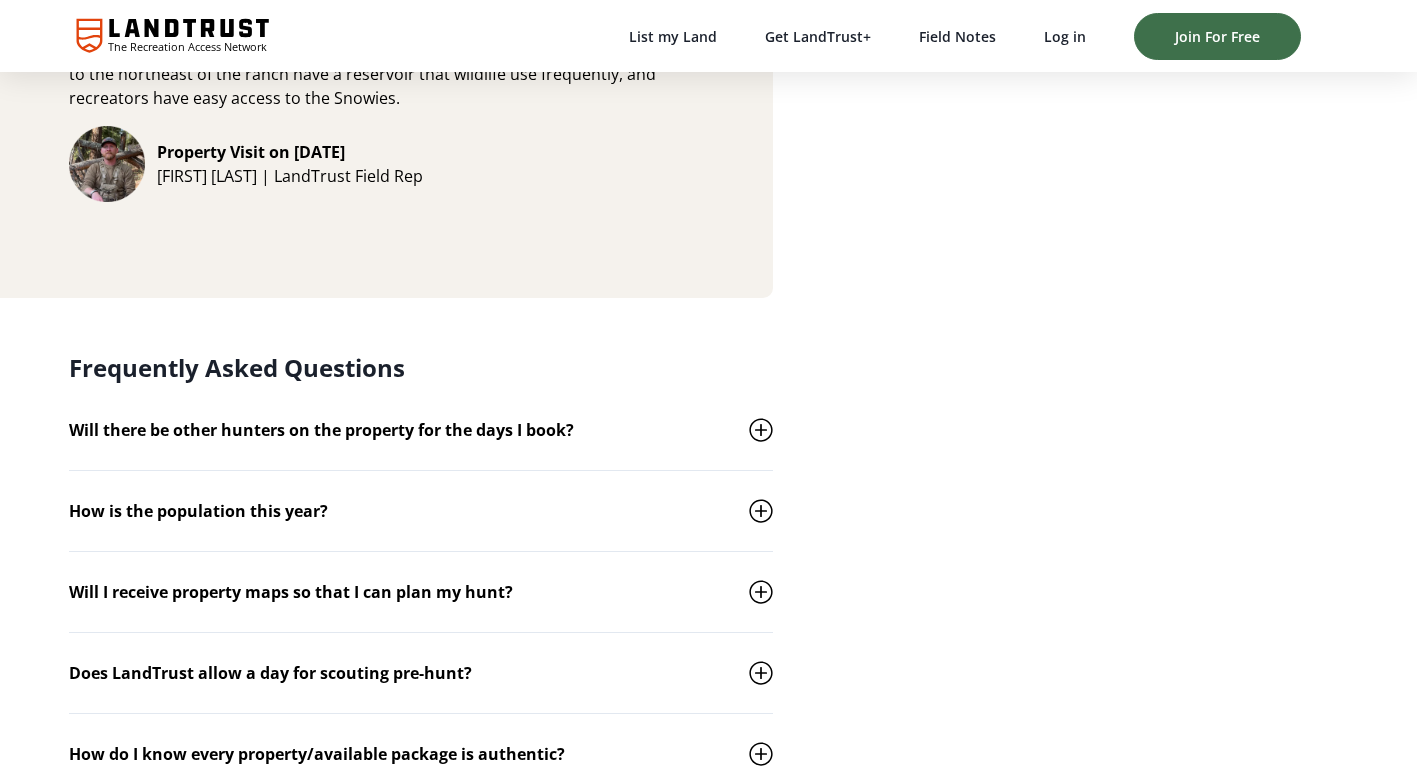 scroll, scrollTop: 3203, scrollLeft: 0, axis: vertical 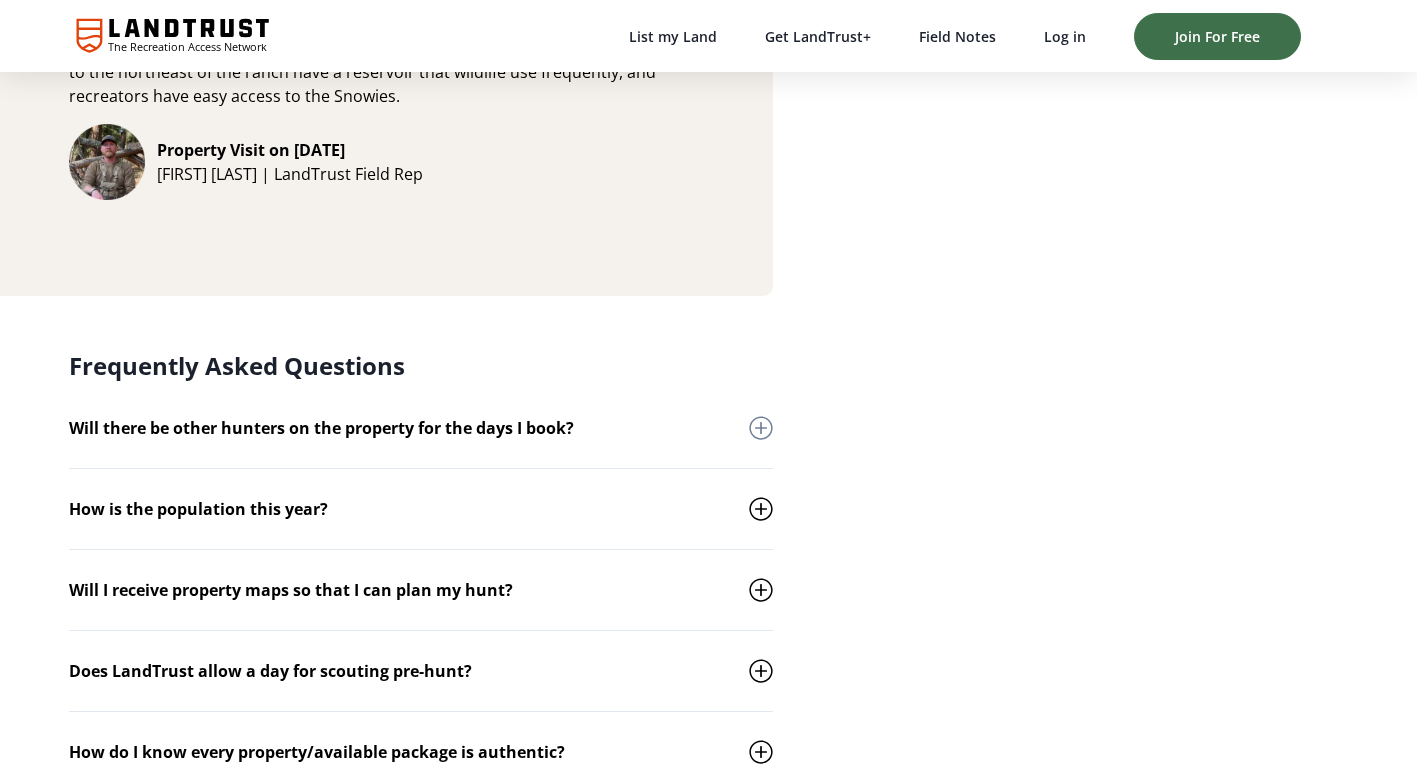 click 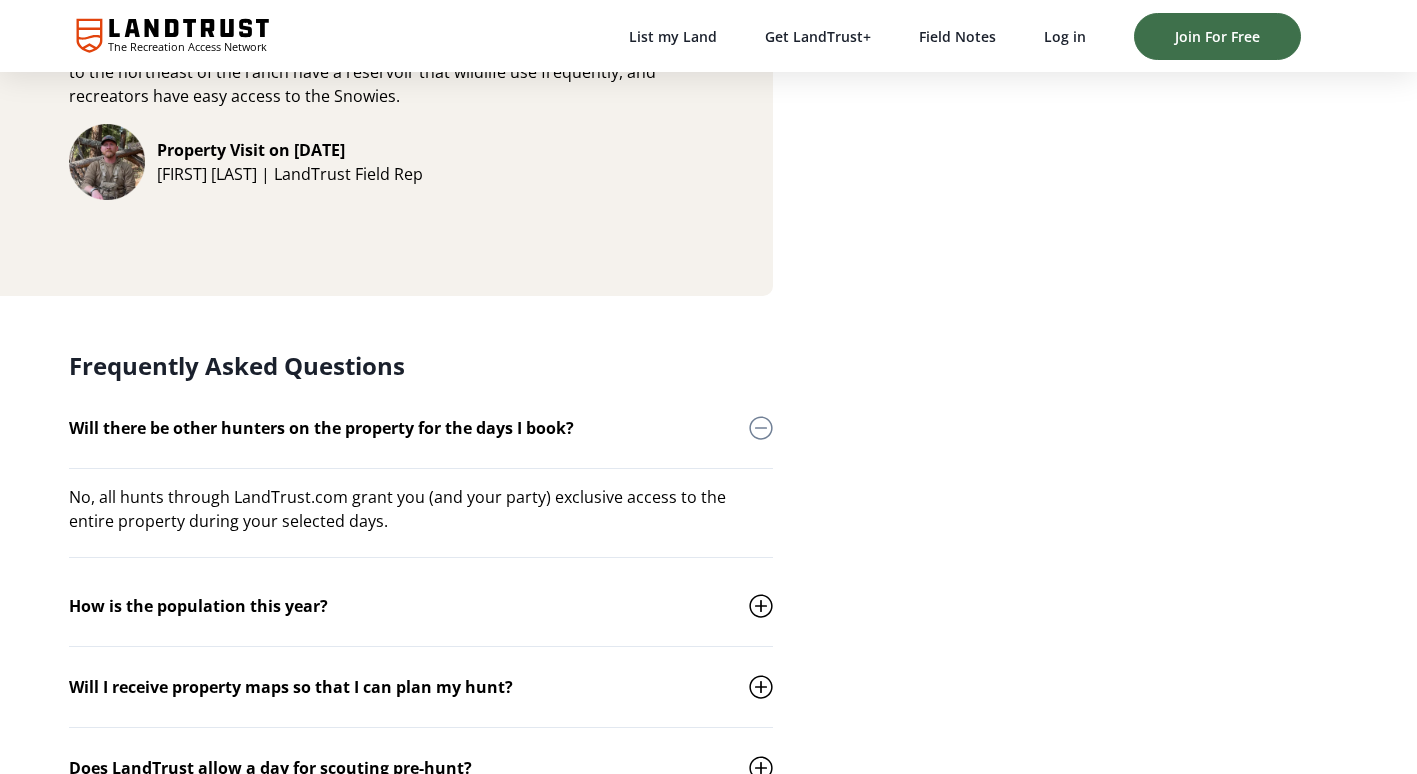 click 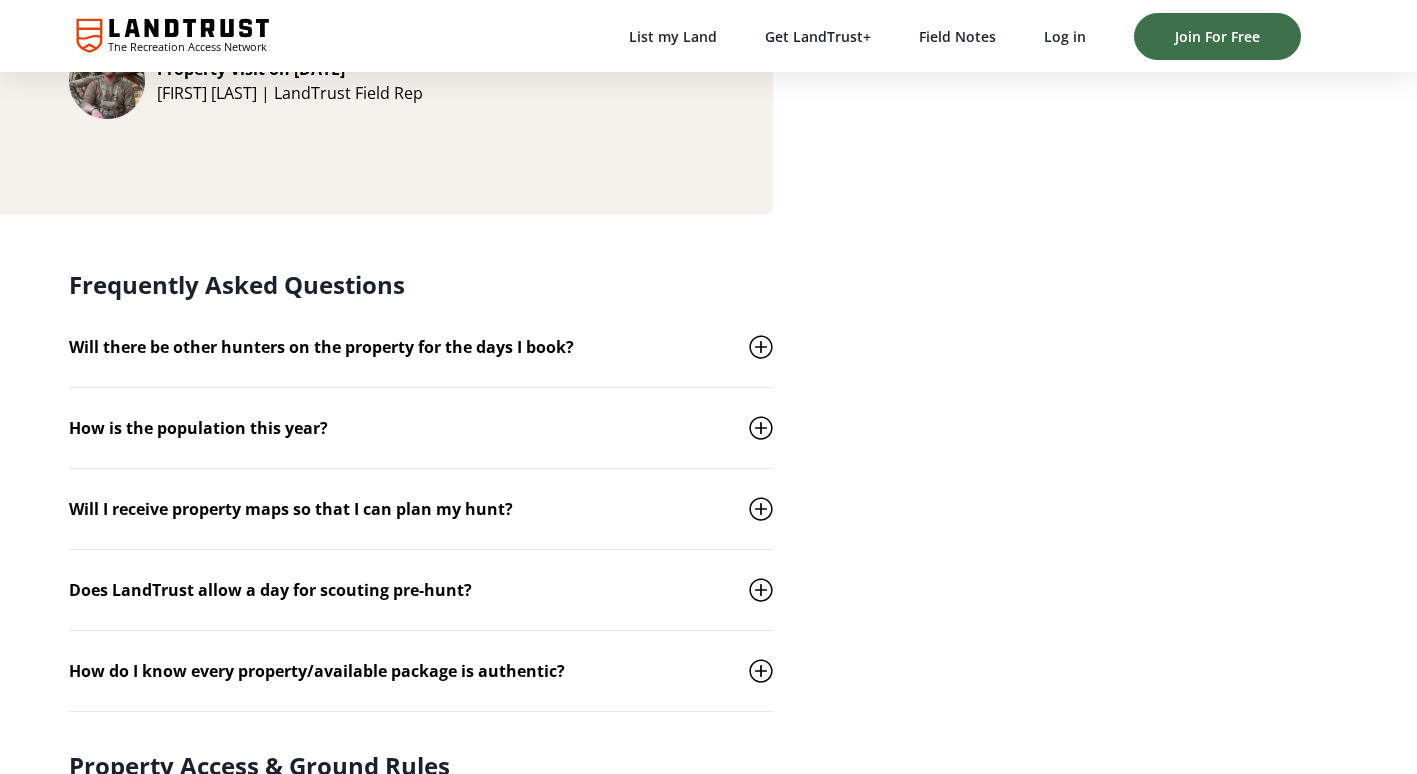 scroll, scrollTop: 3286, scrollLeft: 0, axis: vertical 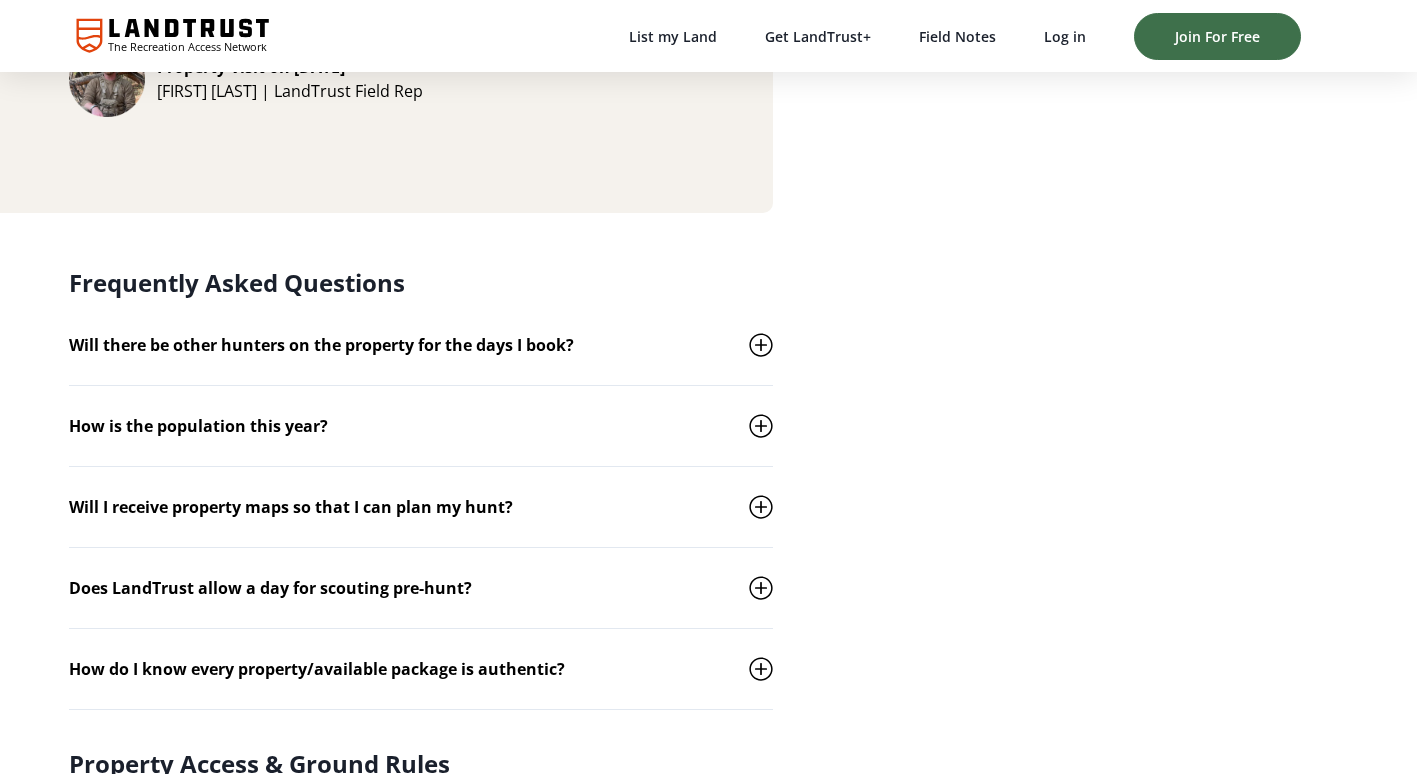 click 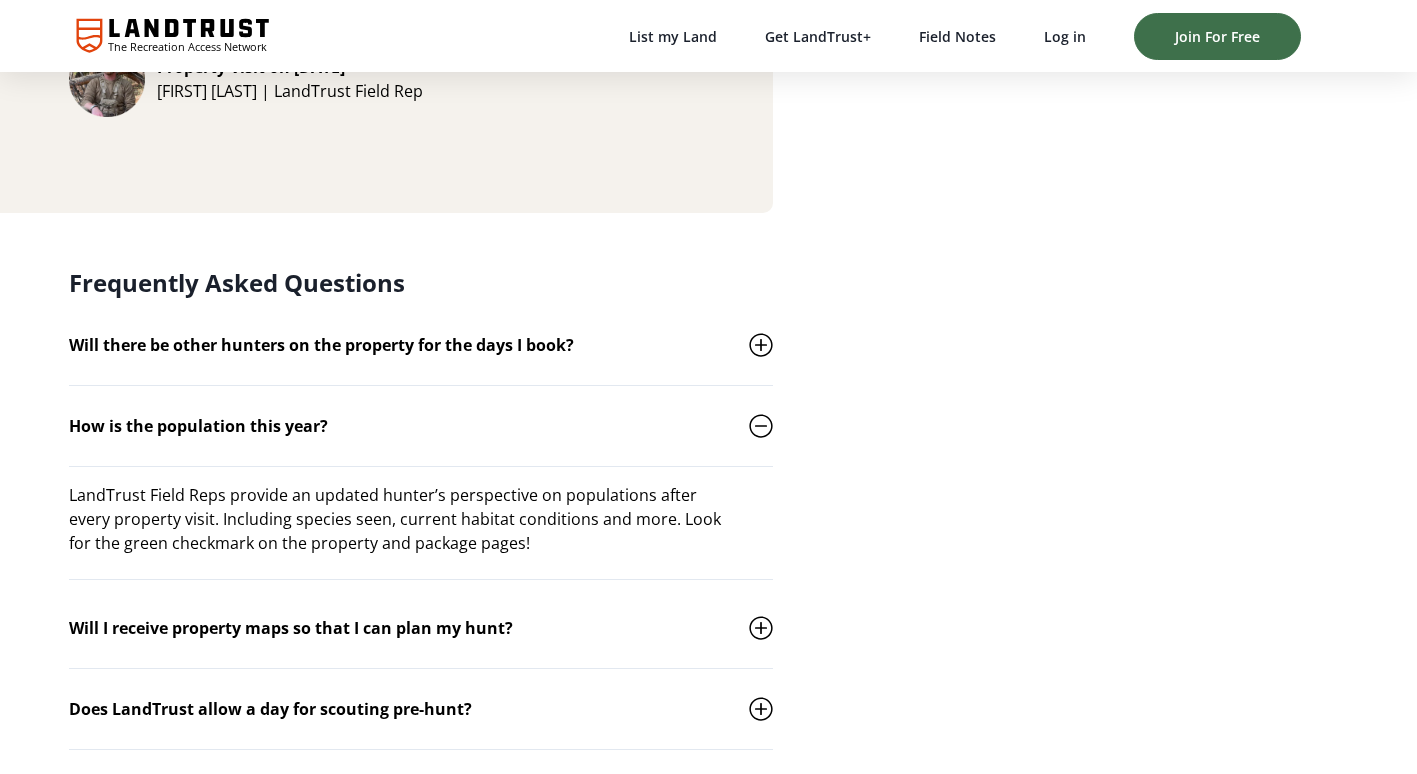 click 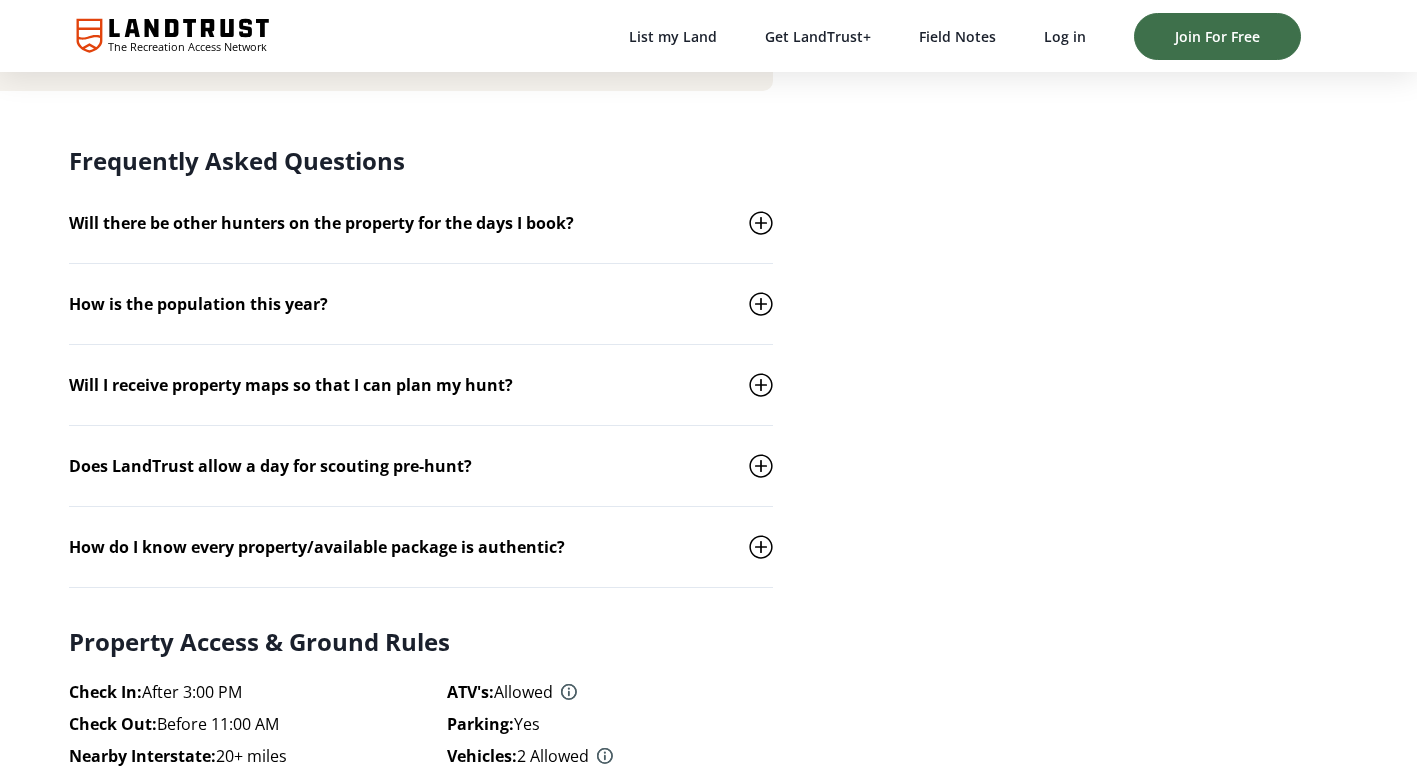 scroll, scrollTop: 3409, scrollLeft: 0, axis: vertical 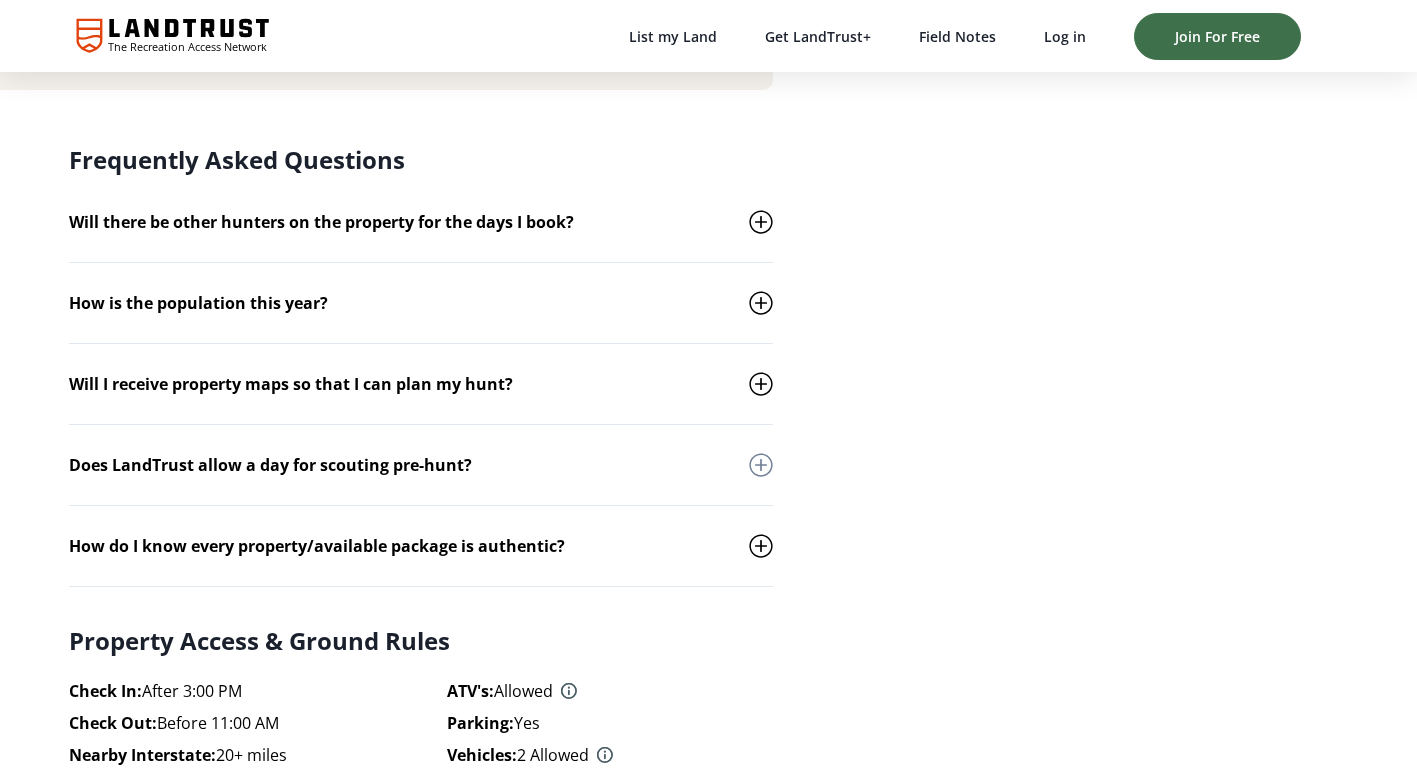 click 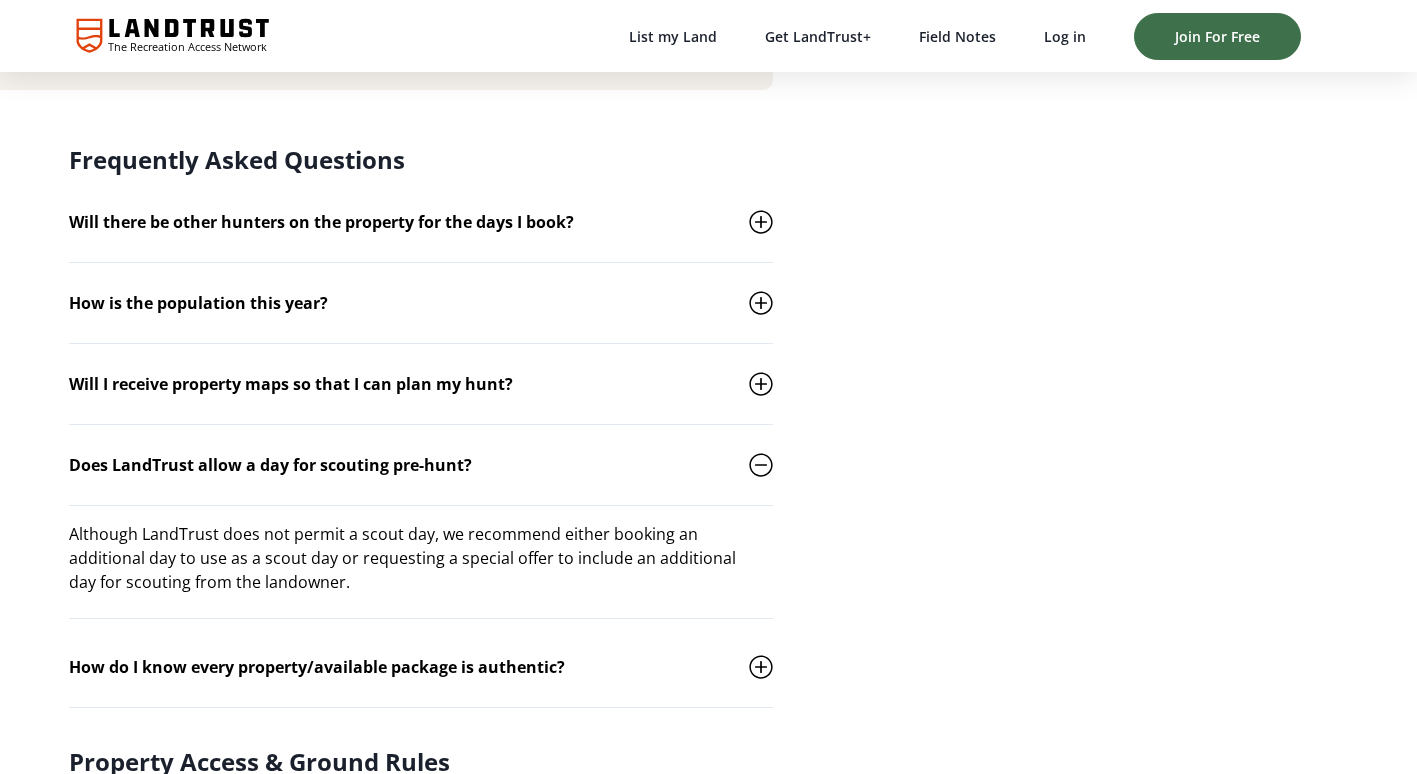 click 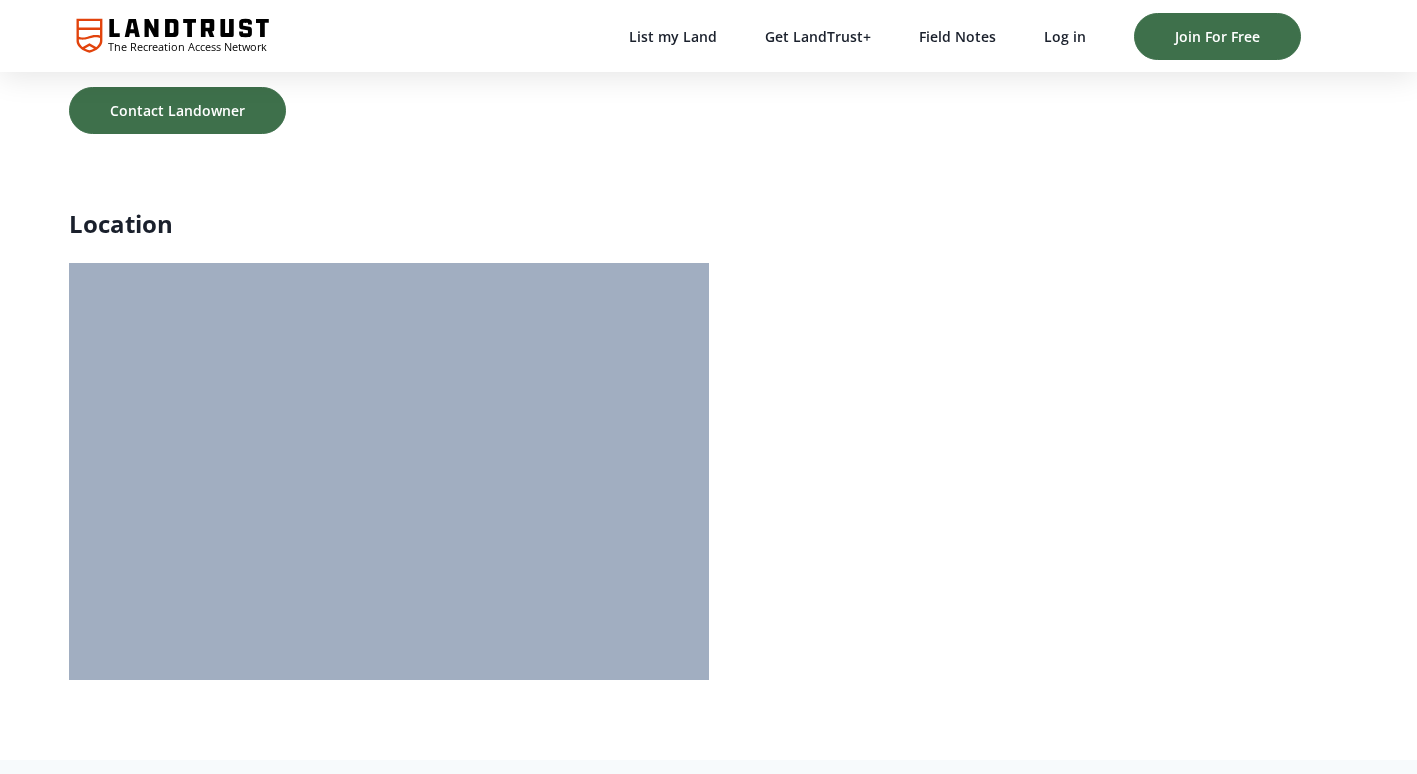 scroll, scrollTop: 5226, scrollLeft: 0, axis: vertical 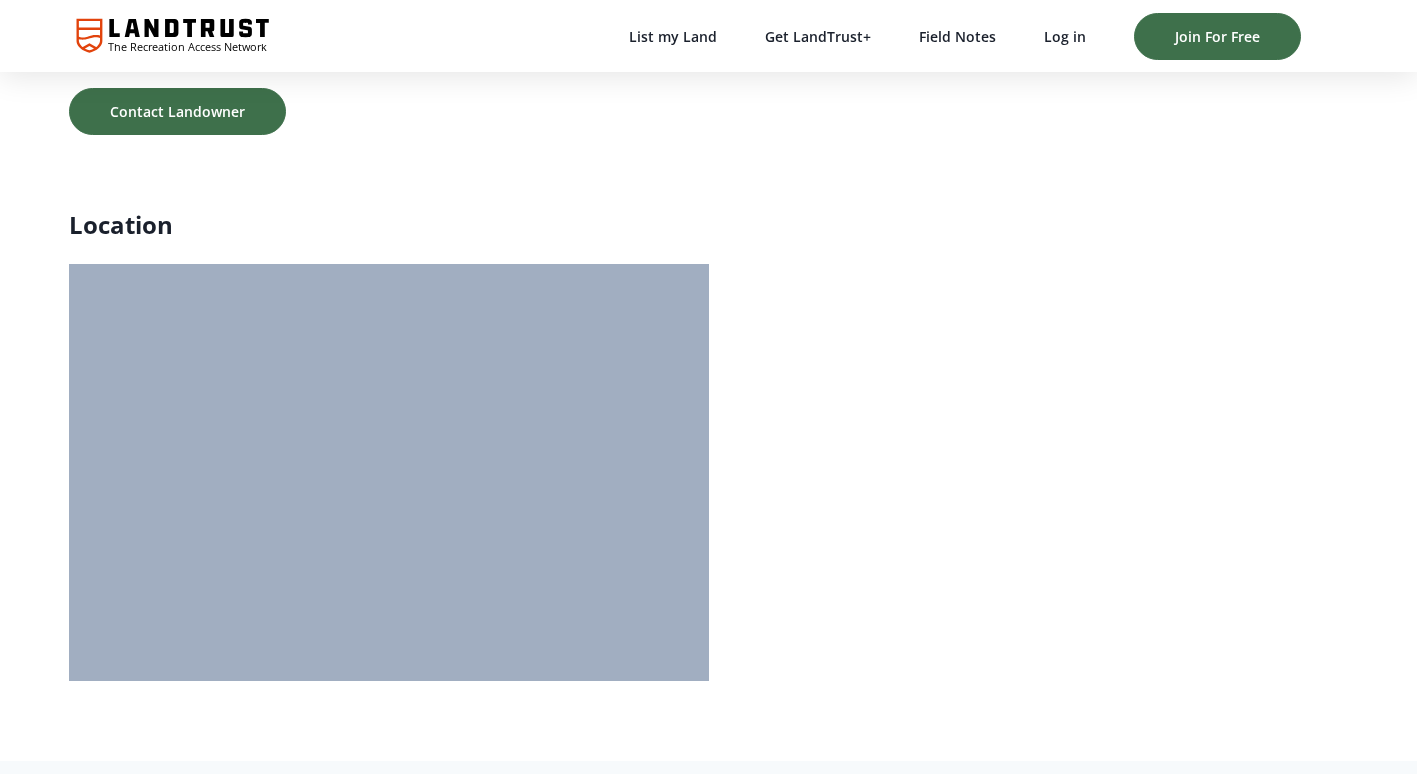 click at bounding box center (389, 276) 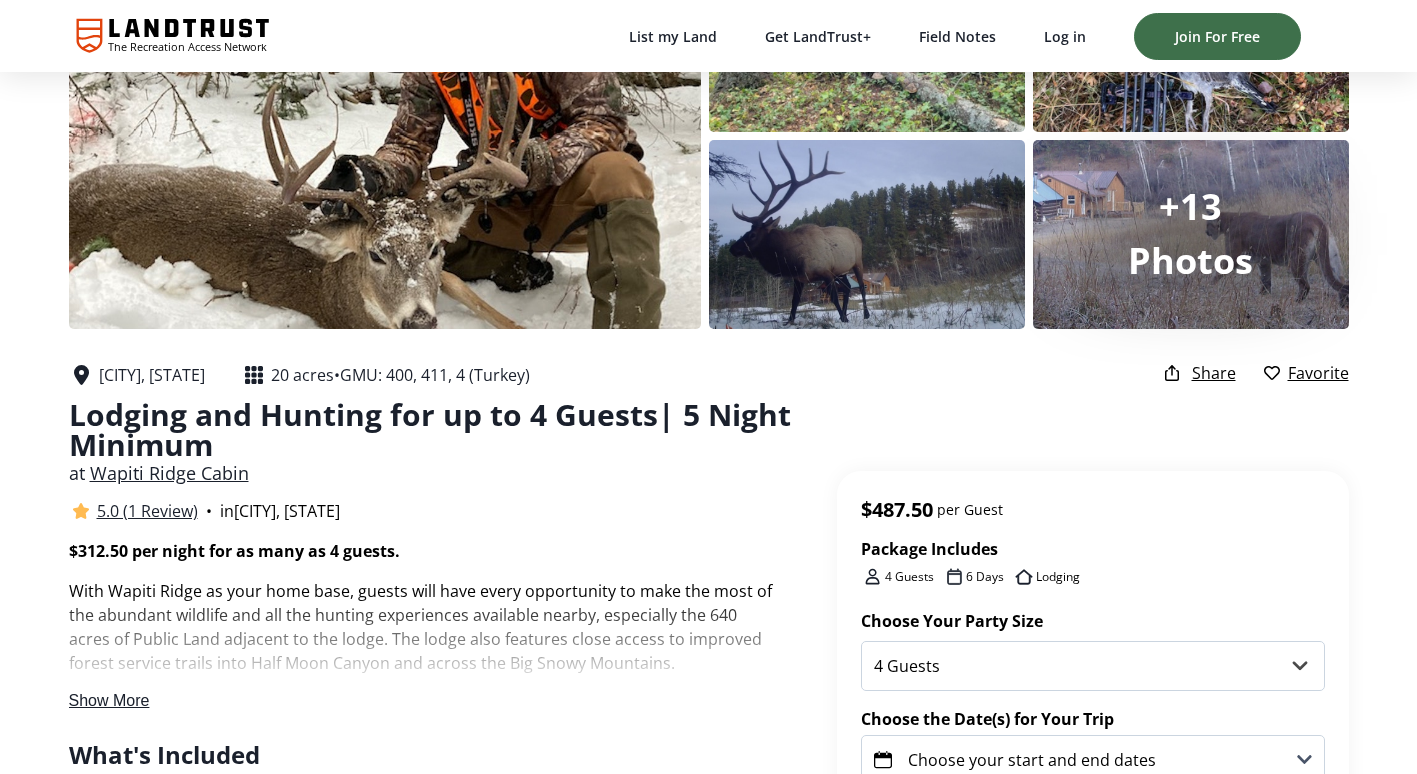 scroll, scrollTop: 0, scrollLeft: 0, axis: both 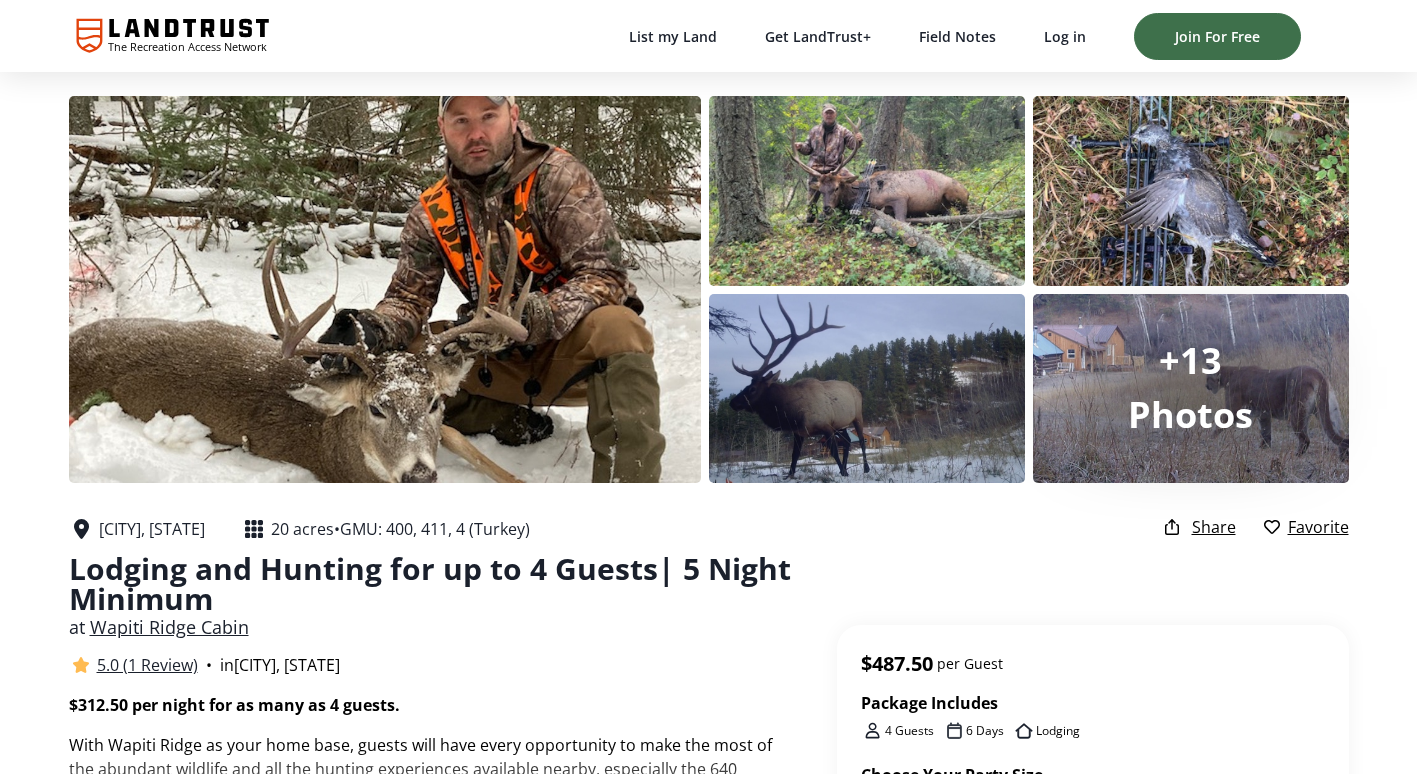 click on "+13" at bounding box center (1190, 360) 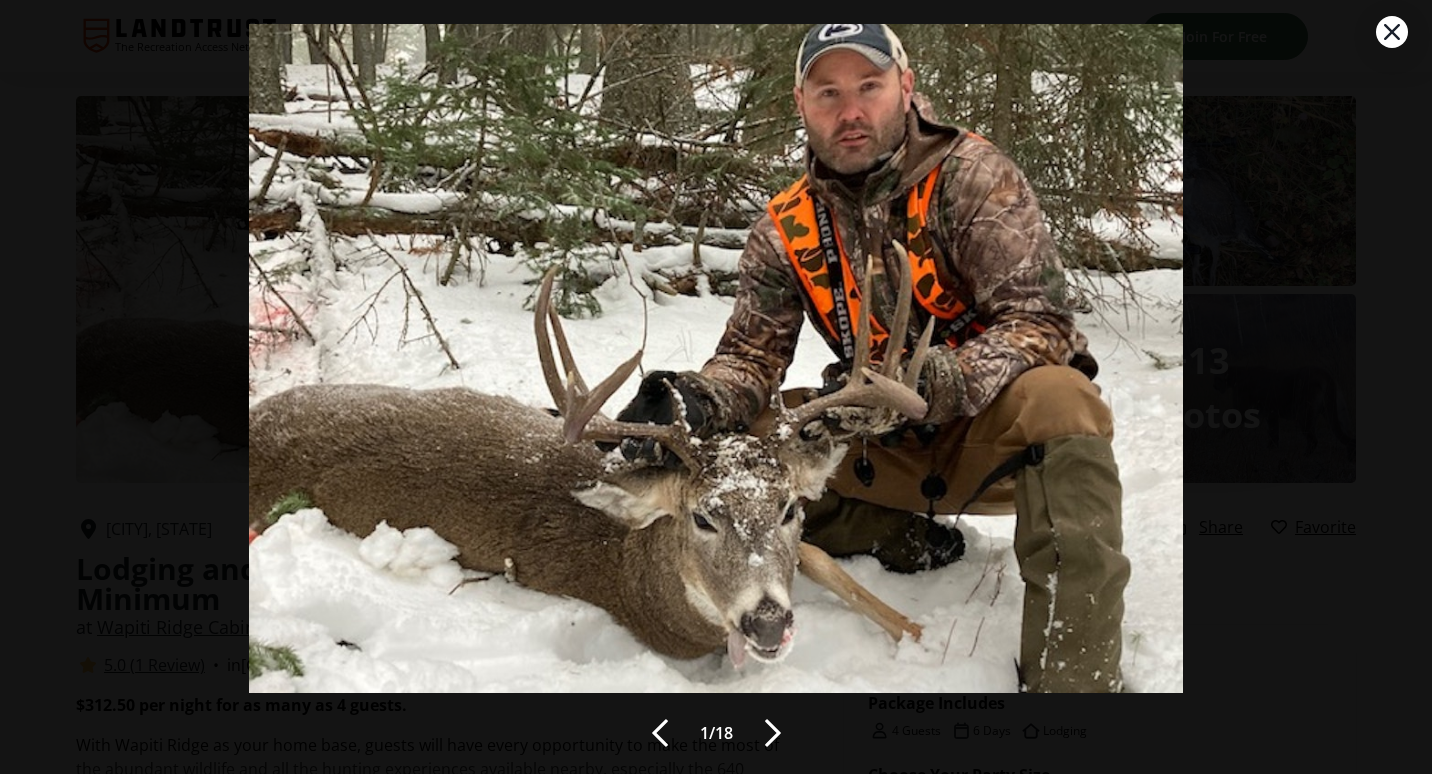 click at bounding box center (773, 733) 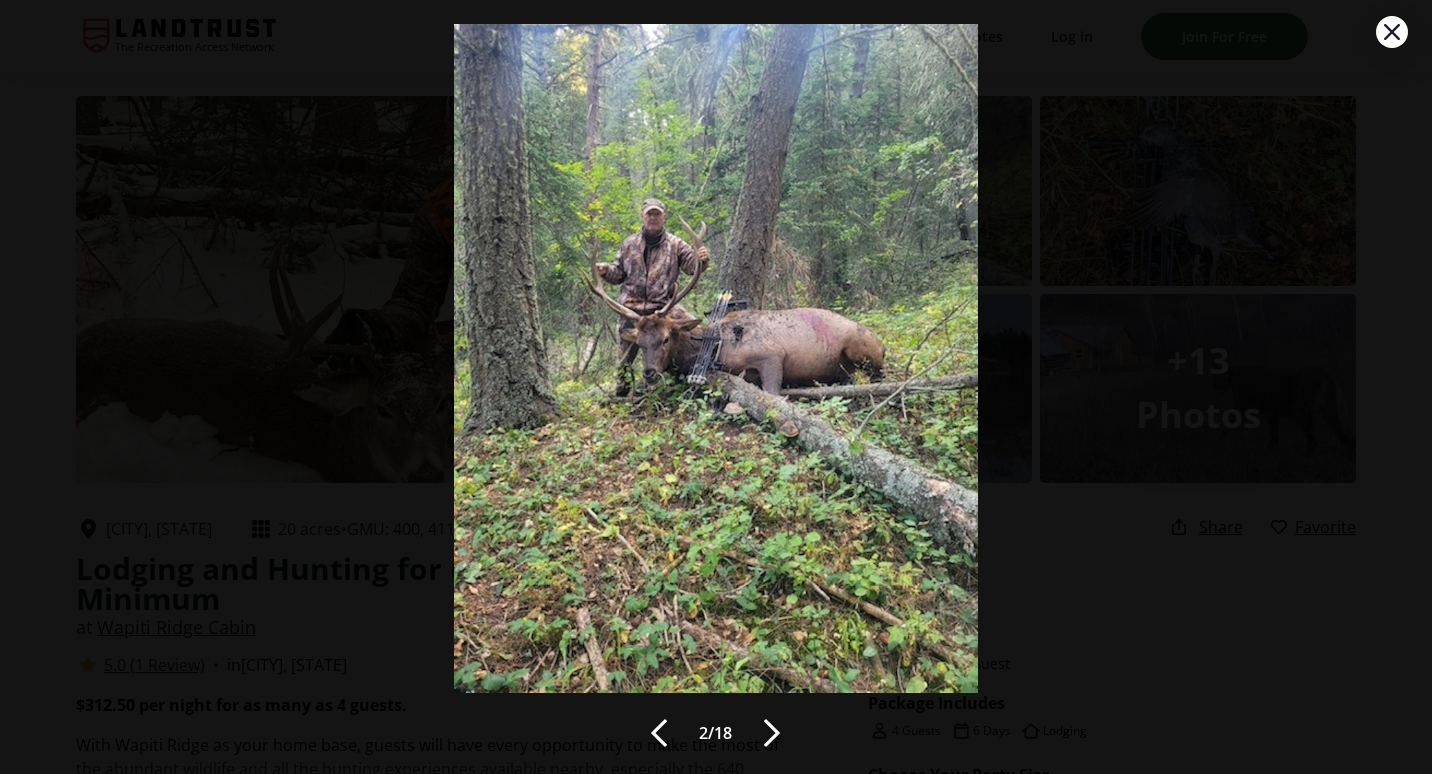 click at bounding box center (772, 733) 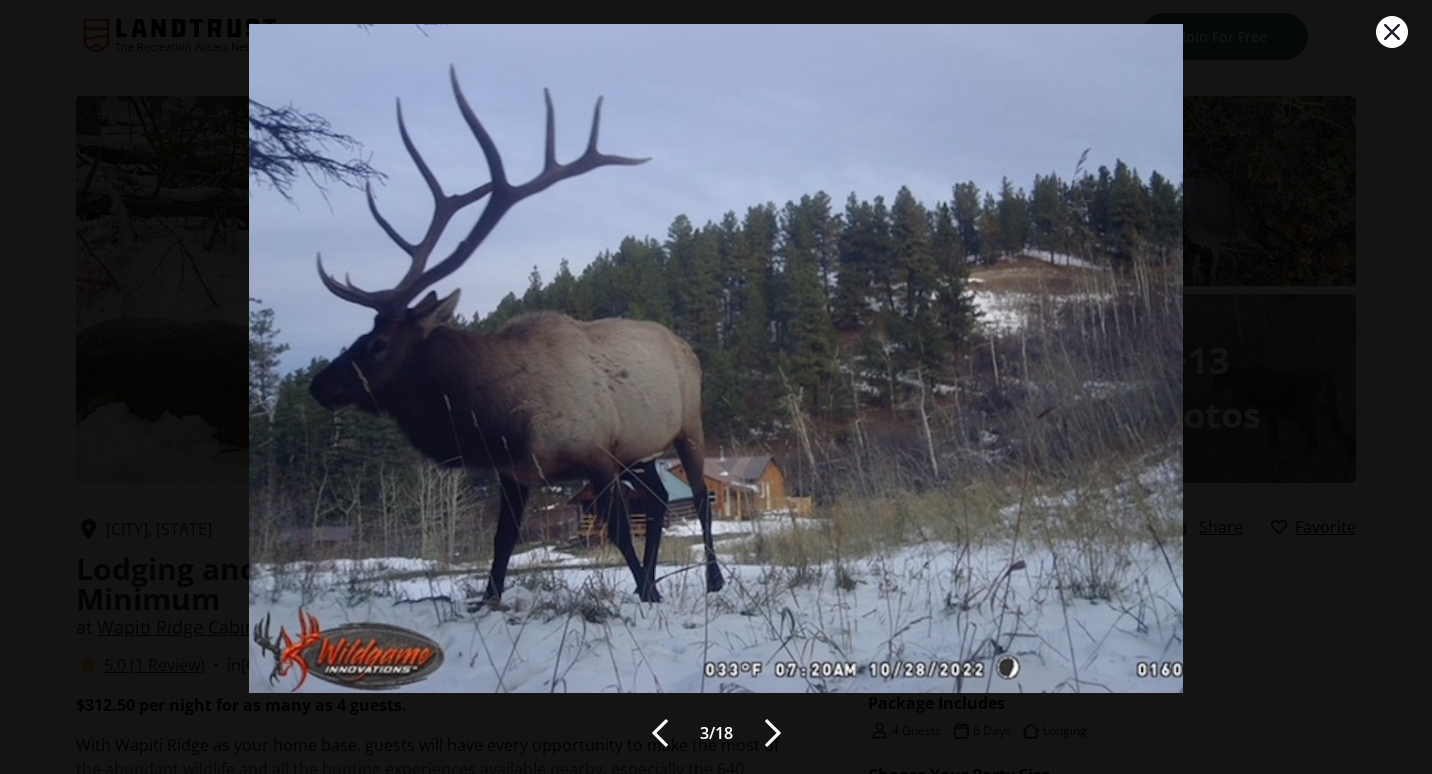 click at bounding box center [773, 733] 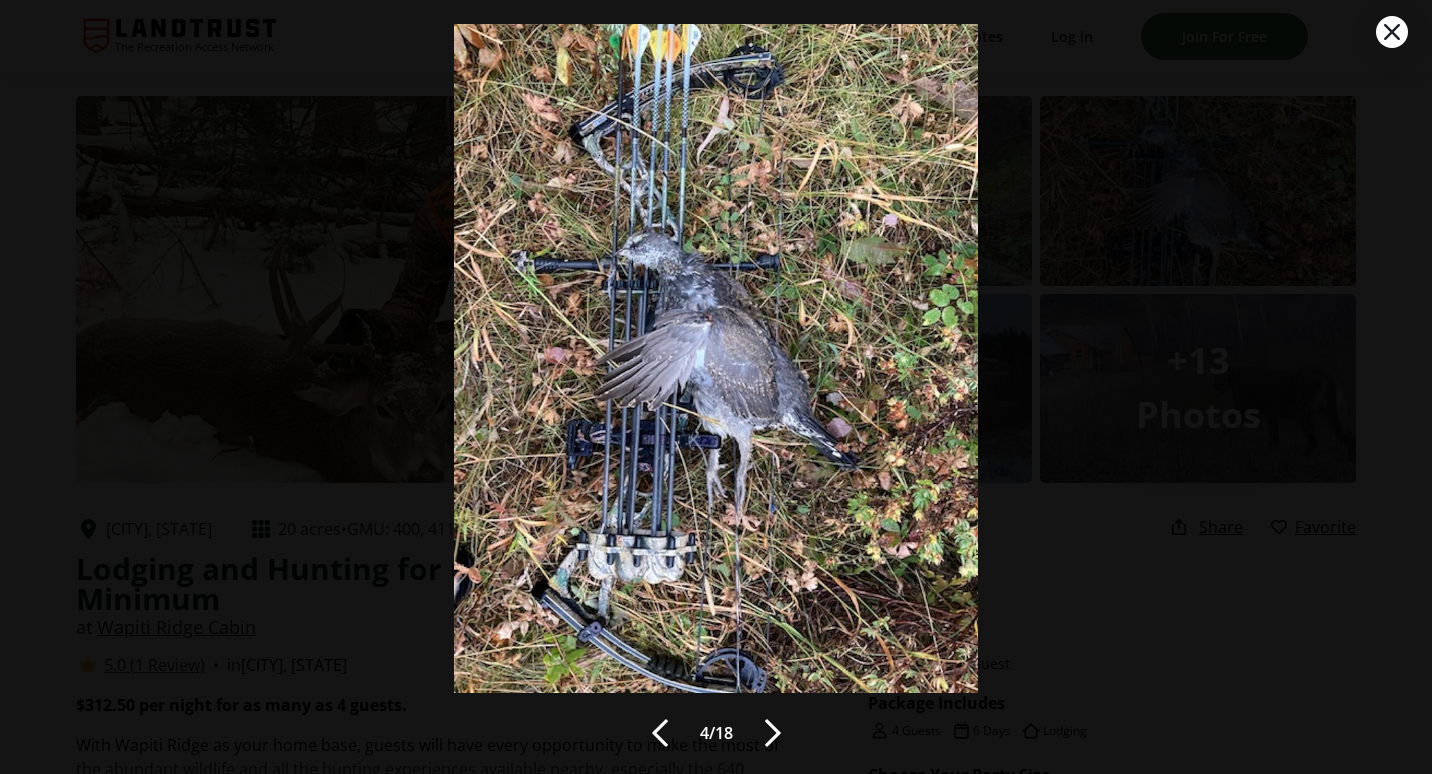 click at bounding box center [773, 733] 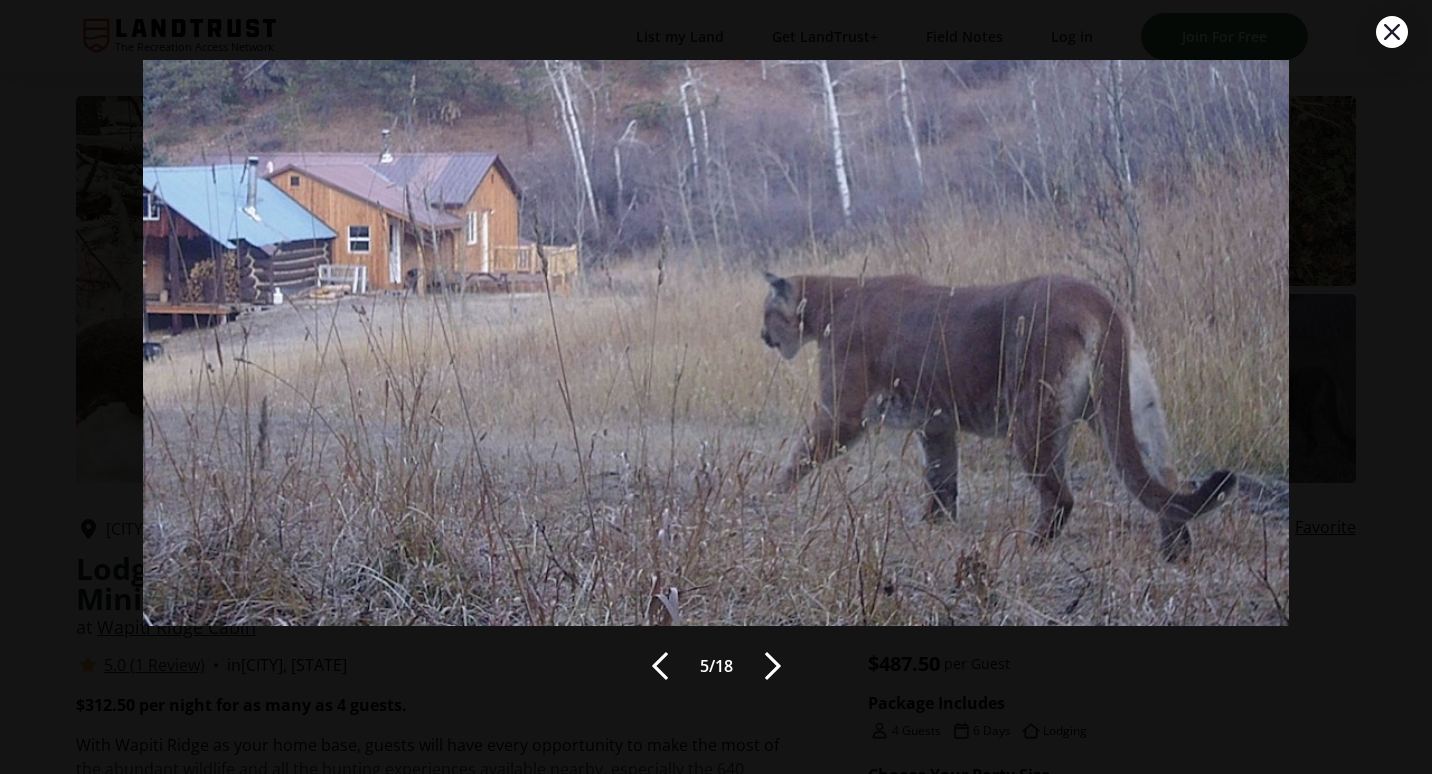 click at bounding box center [773, 666] 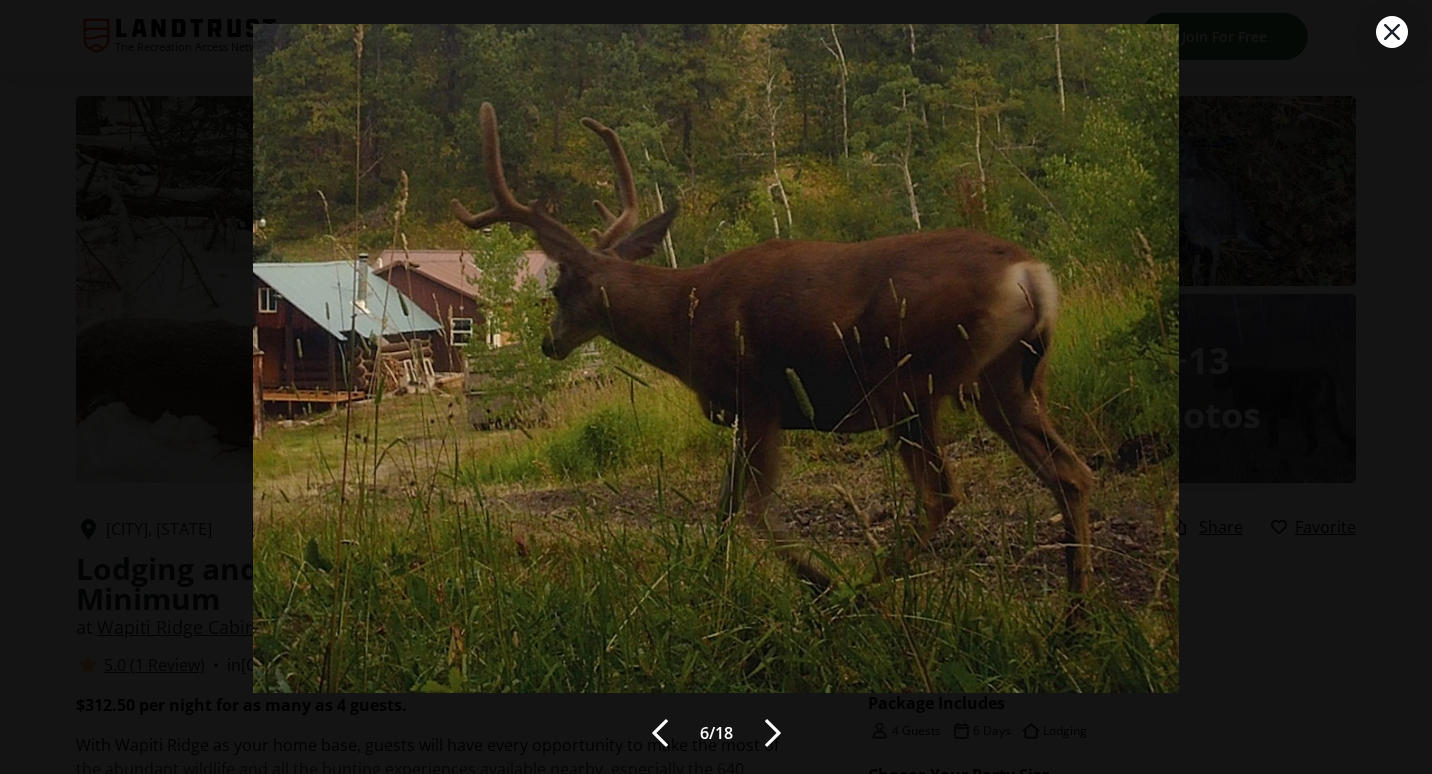 click at bounding box center (716, 343) 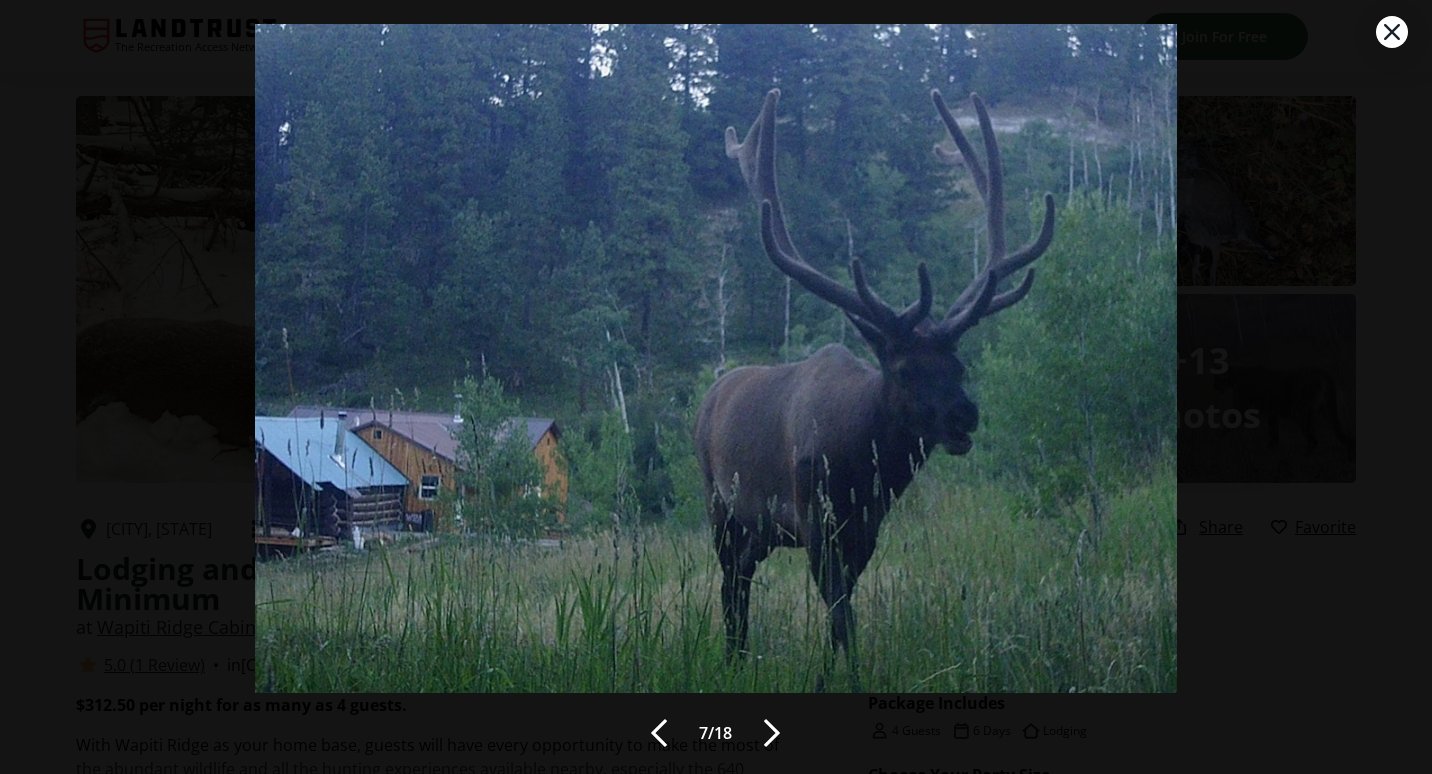 click at bounding box center (772, 733) 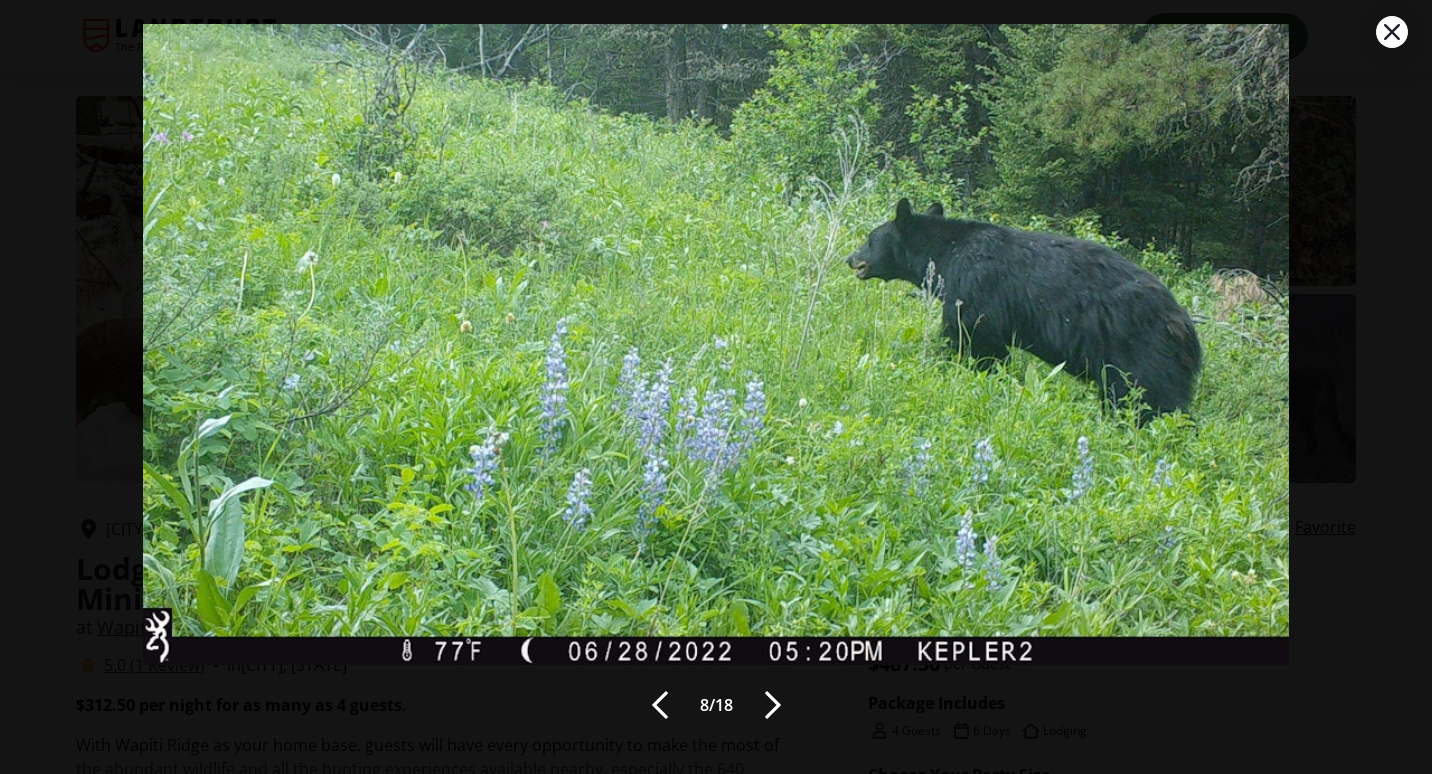click on "8 / 18" at bounding box center (716, 387) 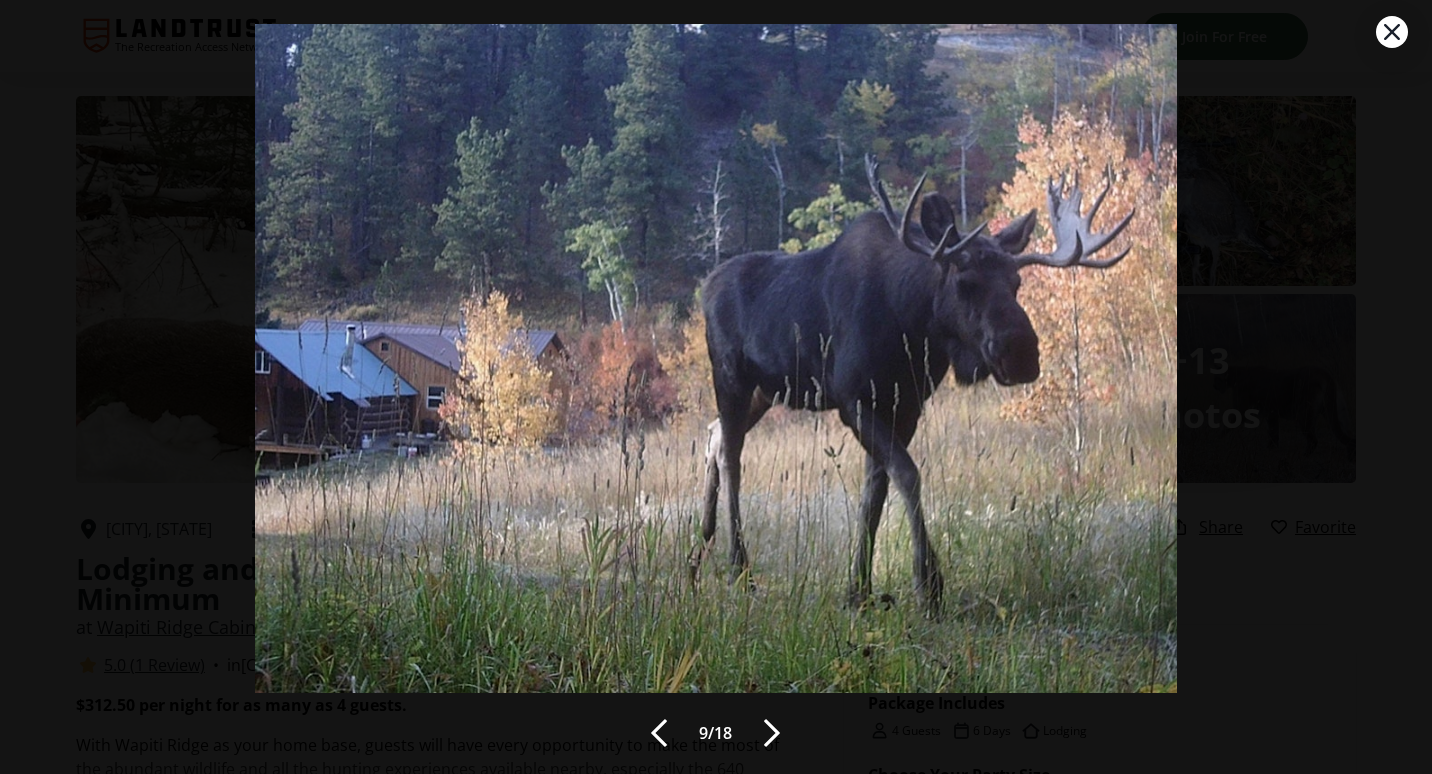 click on "9 / 18" at bounding box center (716, 387) 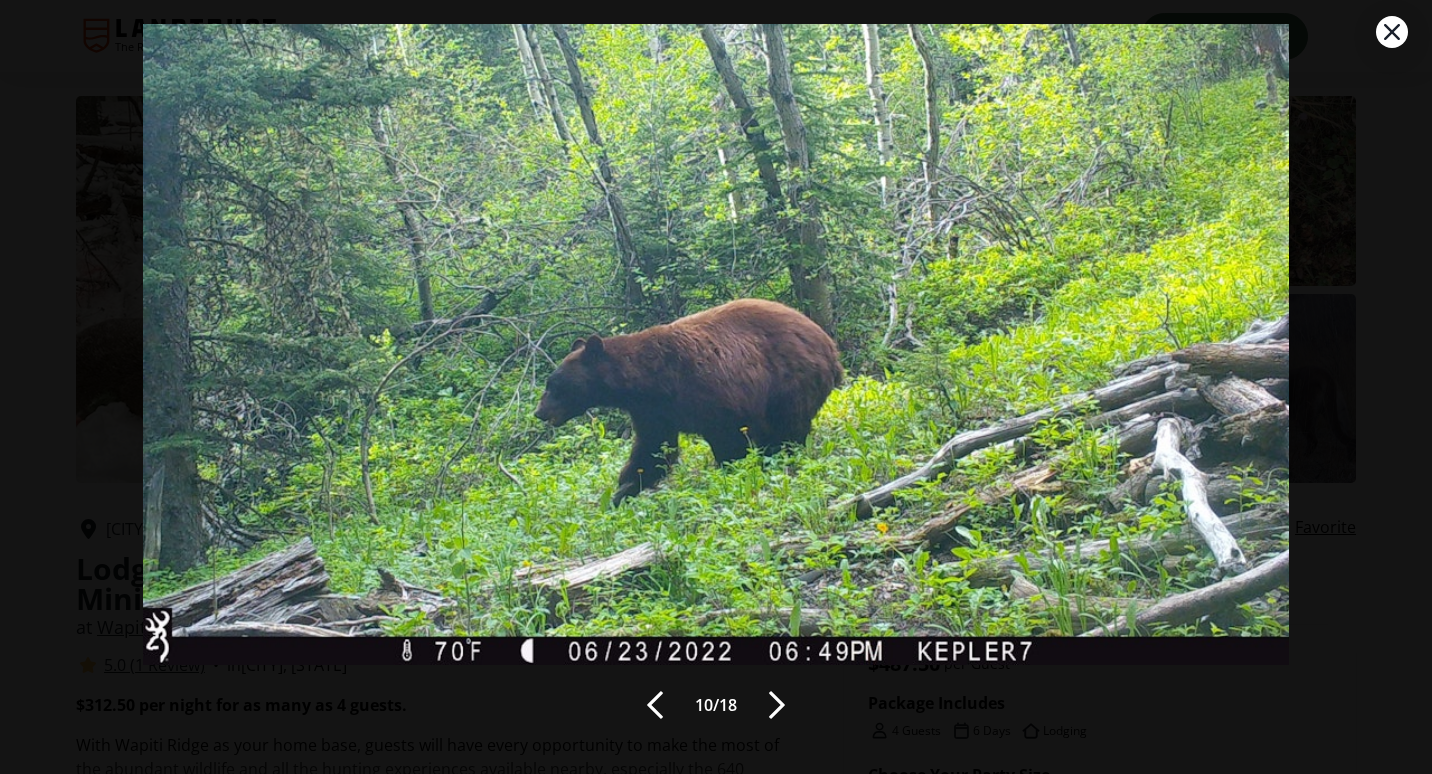 click at bounding box center (777, 705) 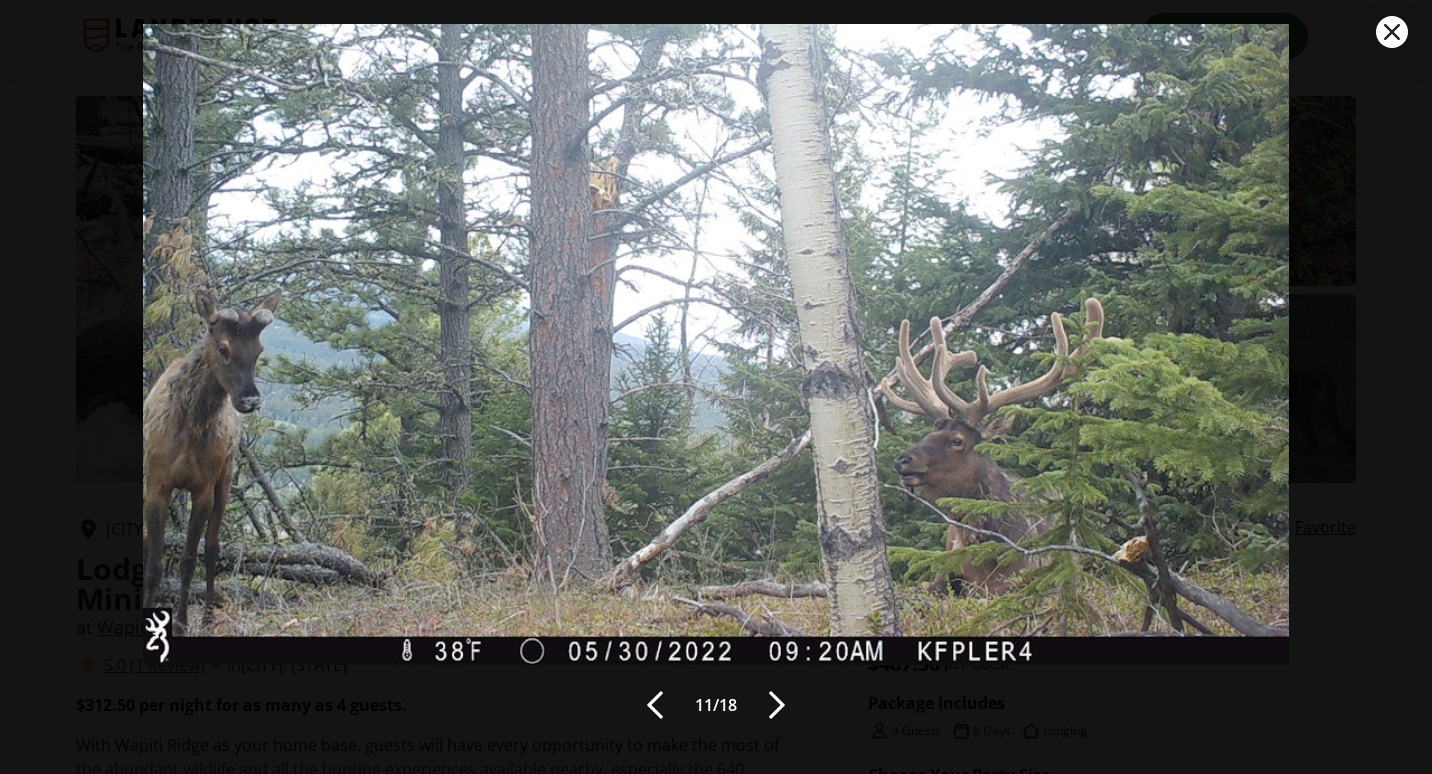 click at bounding box center (777, 705) 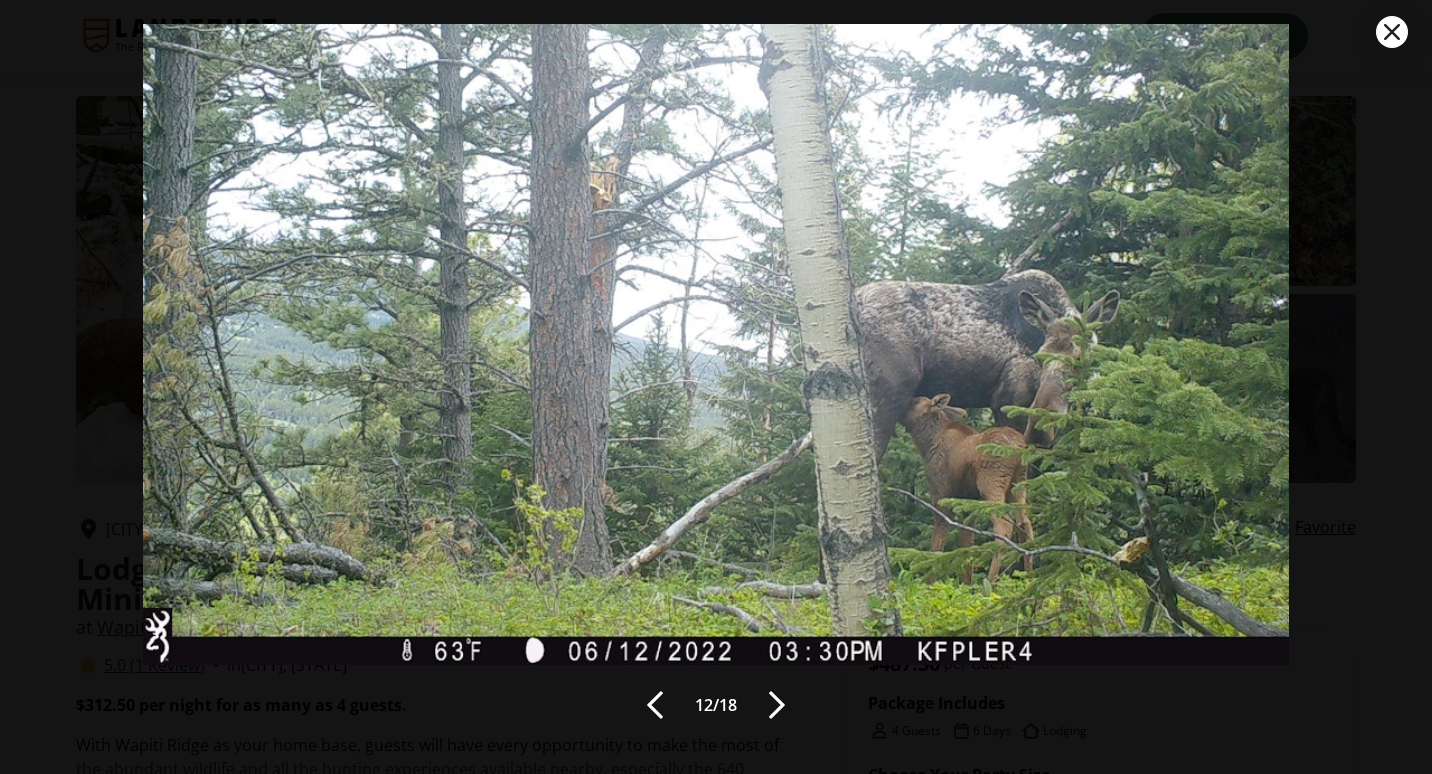 click at bounding box center (777, 705) 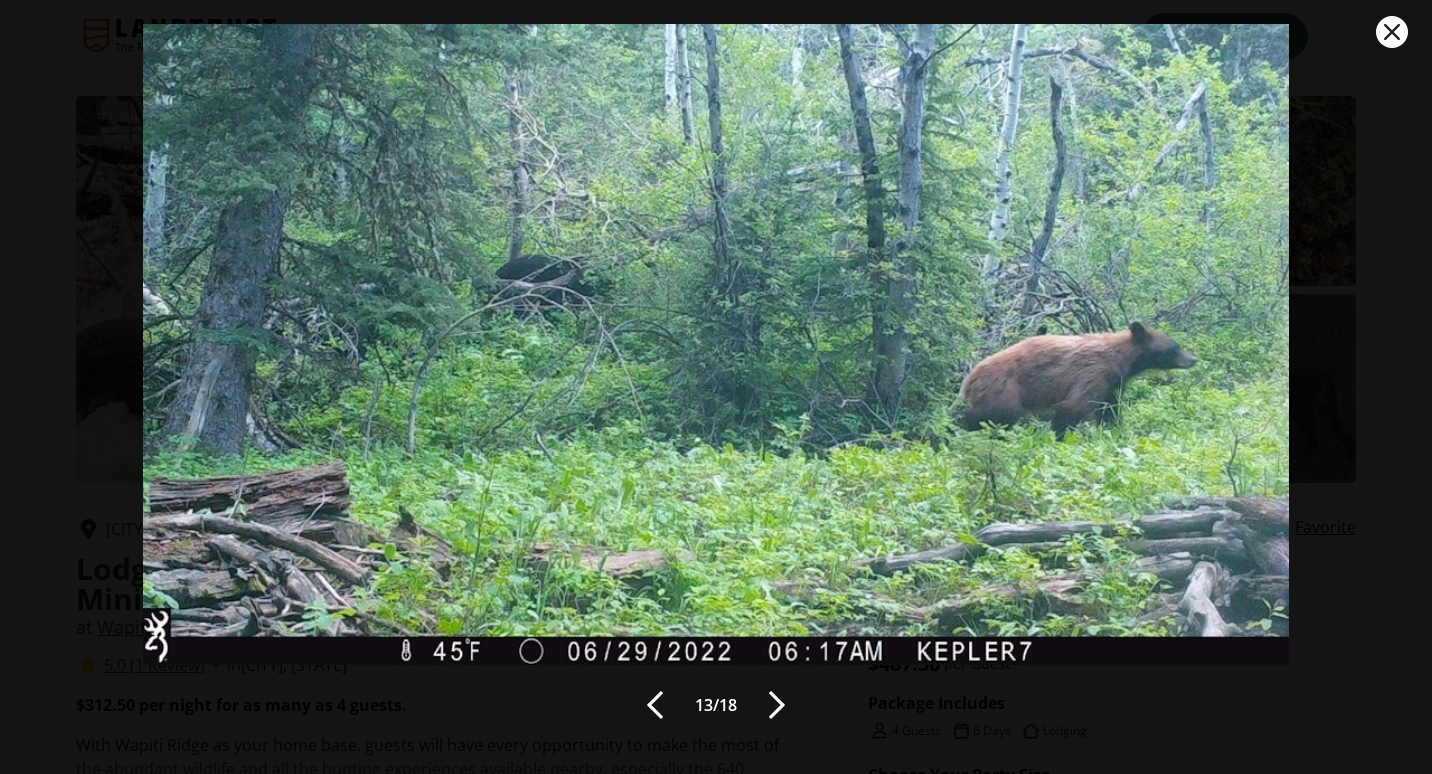 click at bounding box center [777, 705] 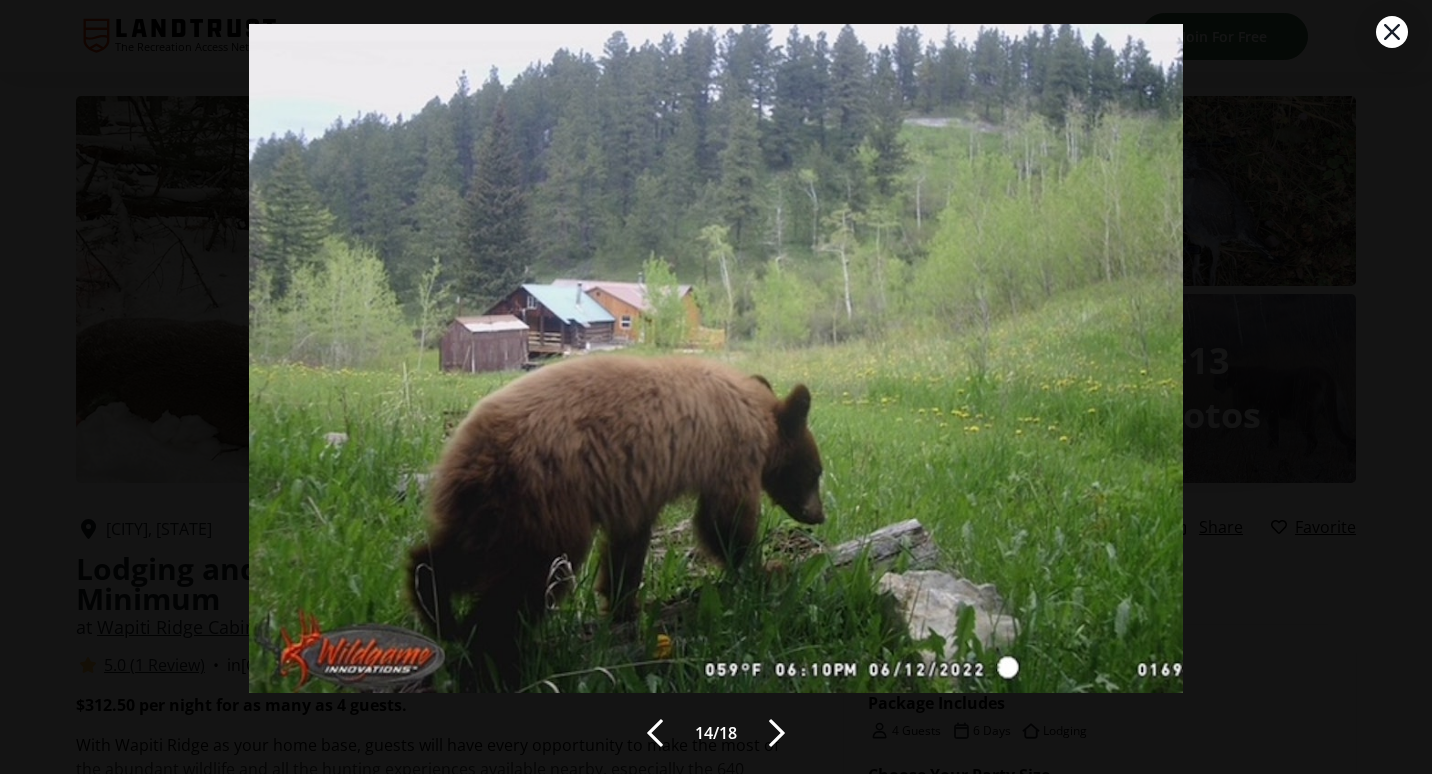 click on "14 / 18" at bounding box center (715, 387) 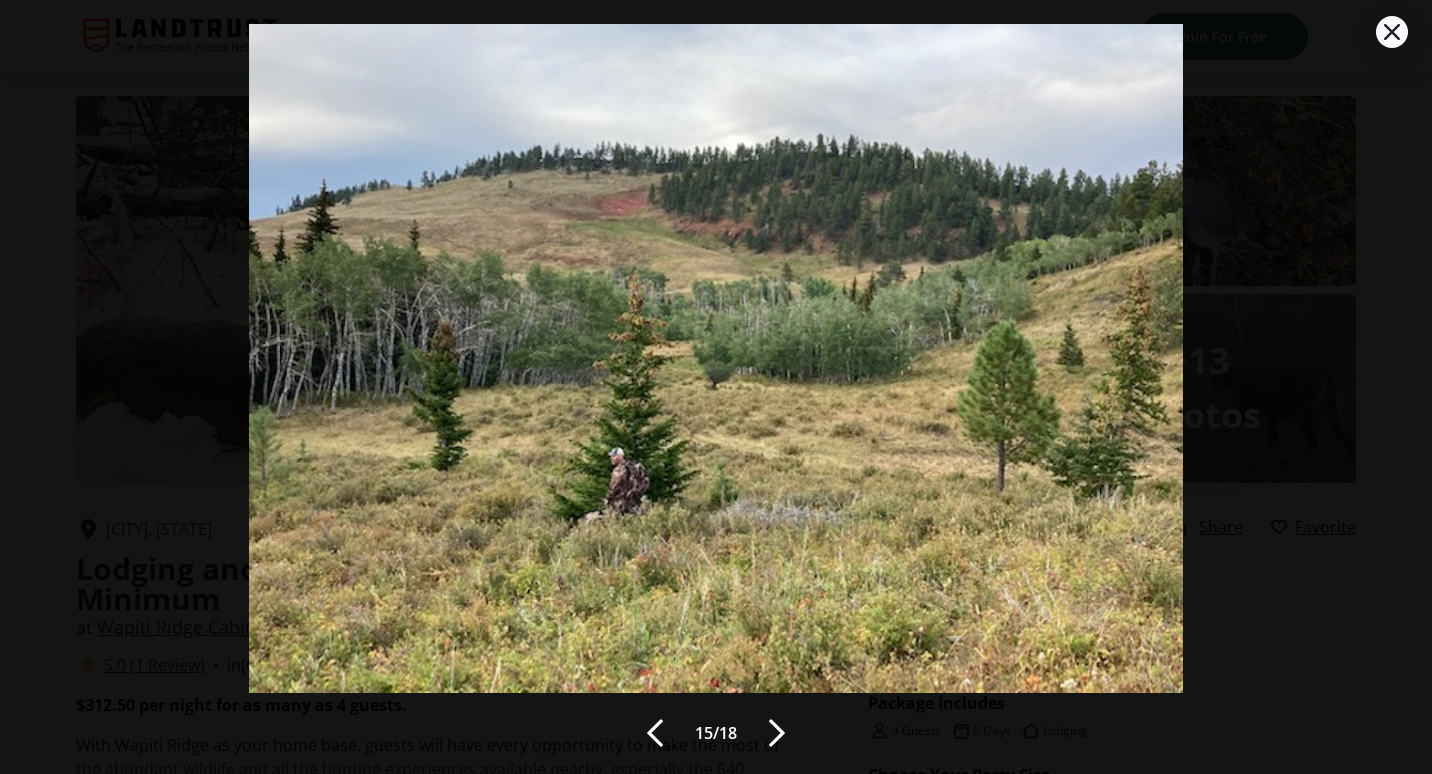 click at bounding box center [777, 733] 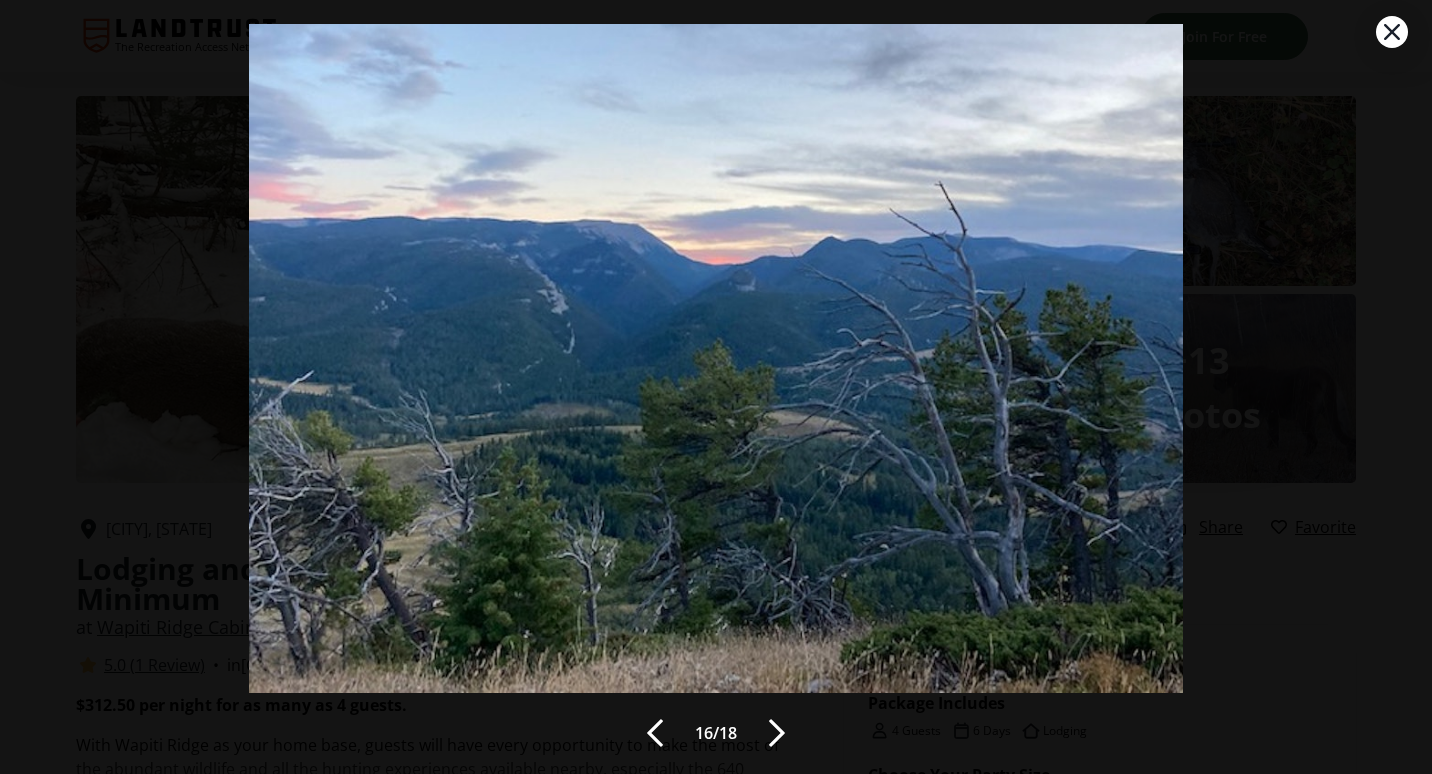 click at bounding box center (777, 733) 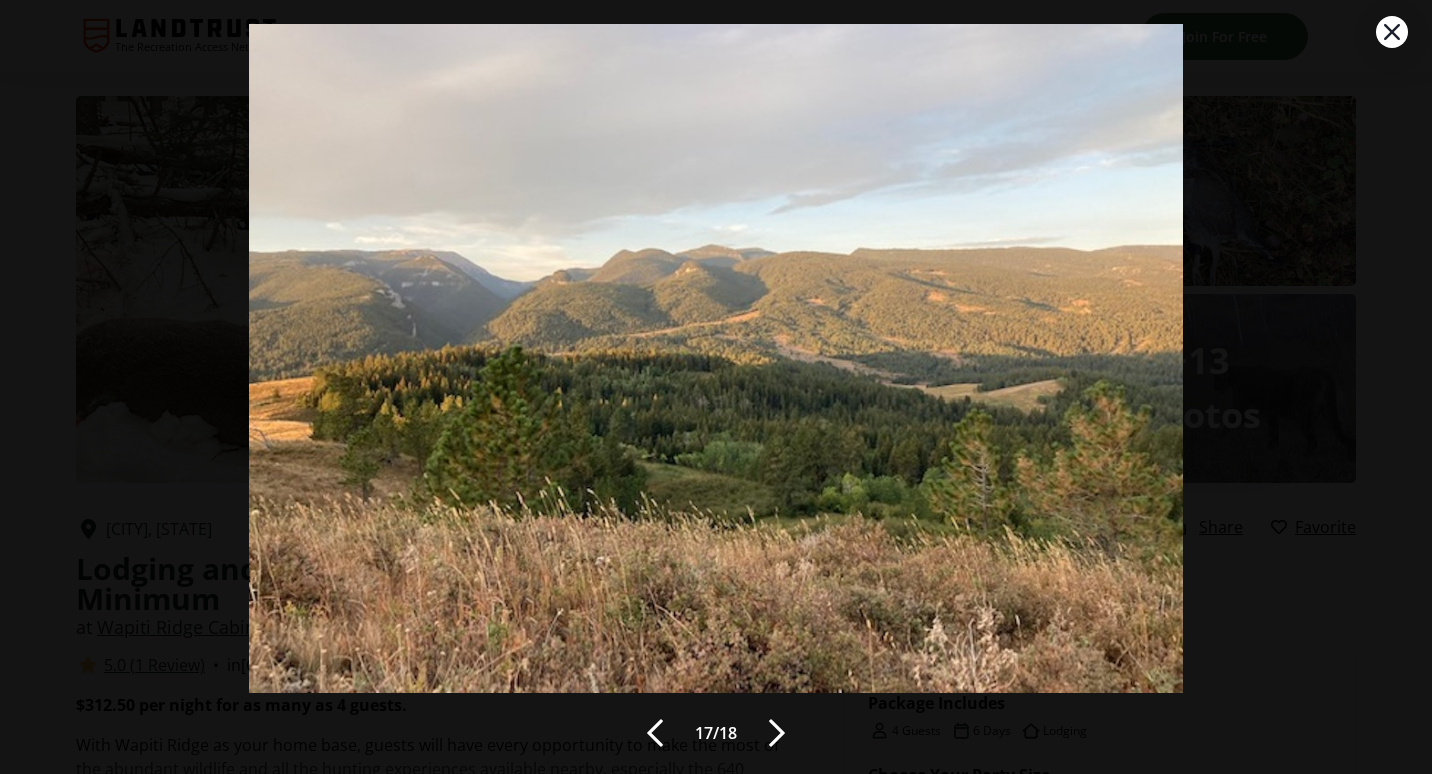 click at bounding box center (777, 733) 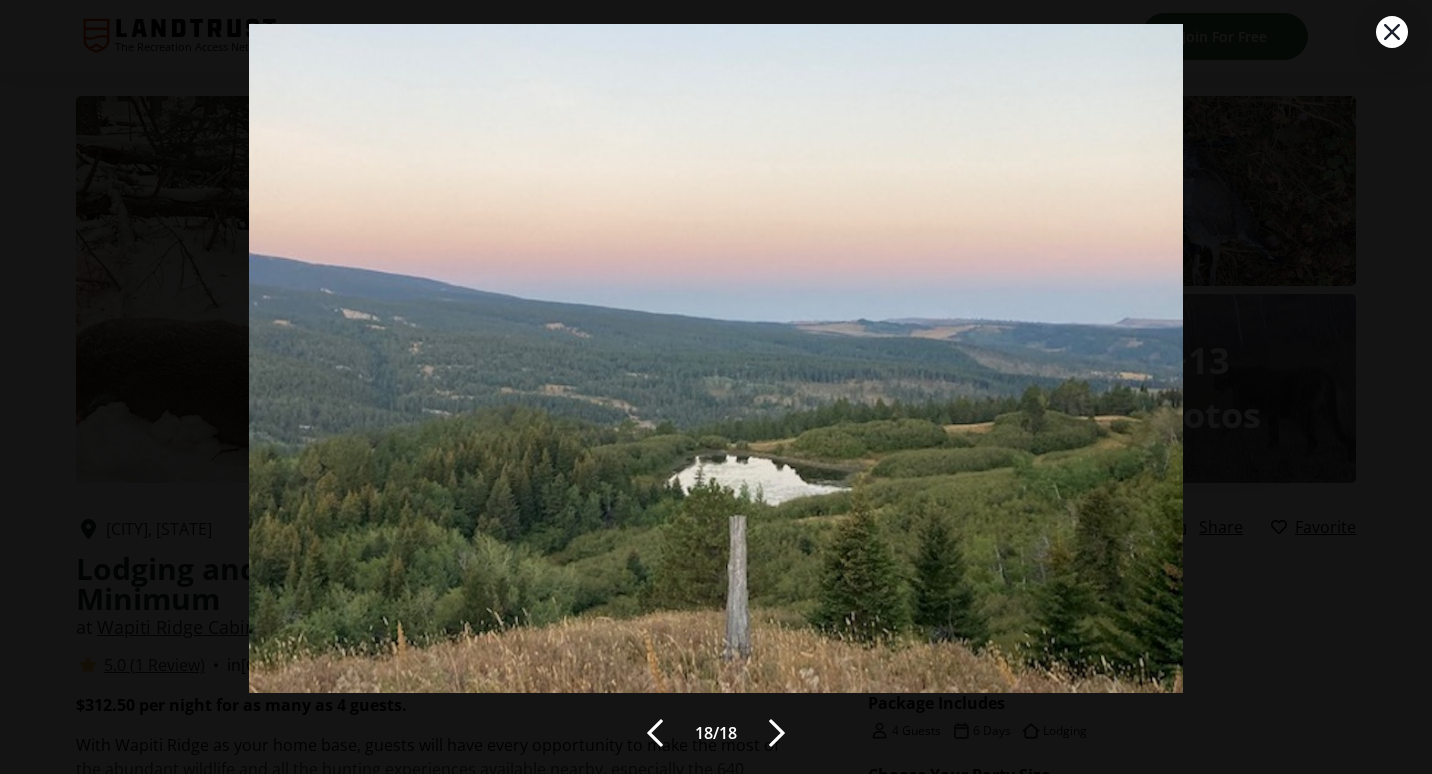 click 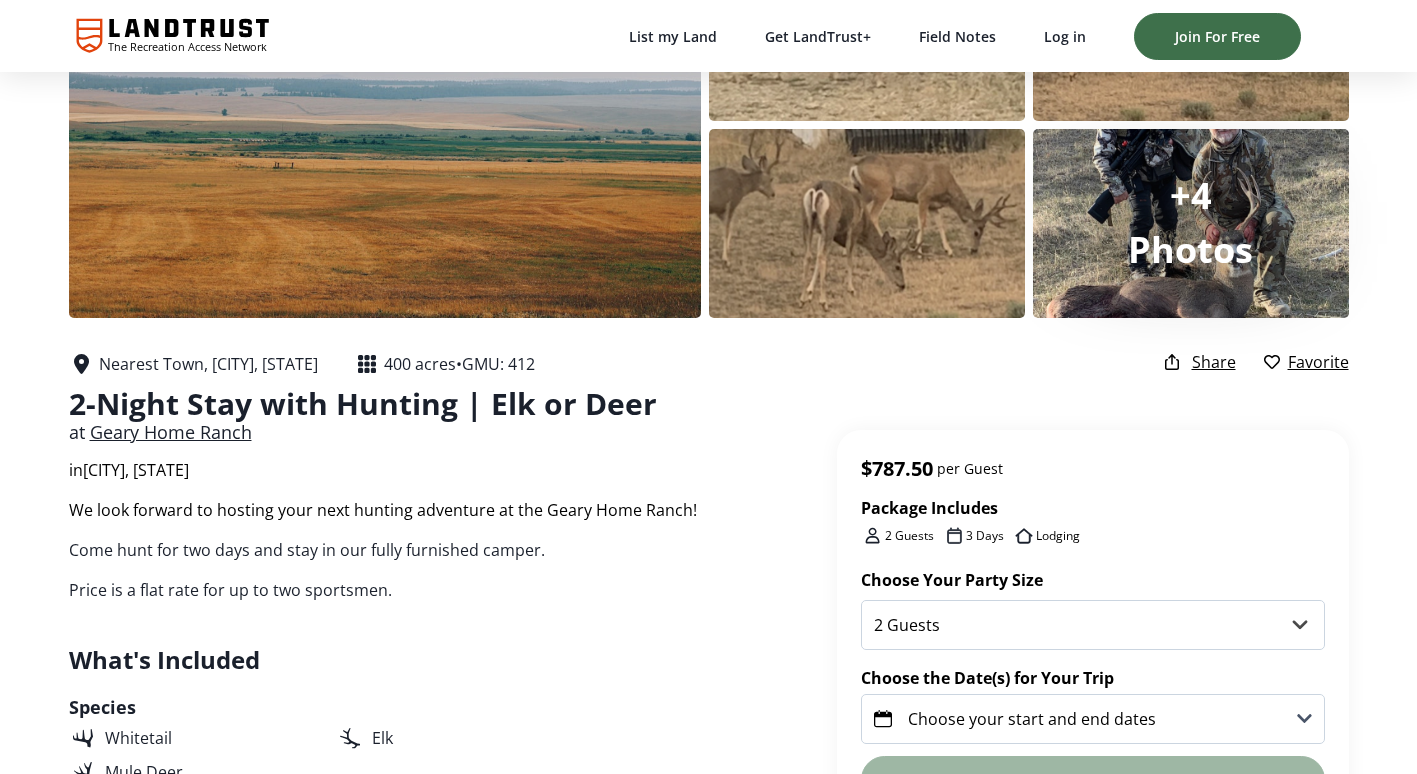 scroll, scrollTop: 49, scrollLeft: 0, axis: vertical 